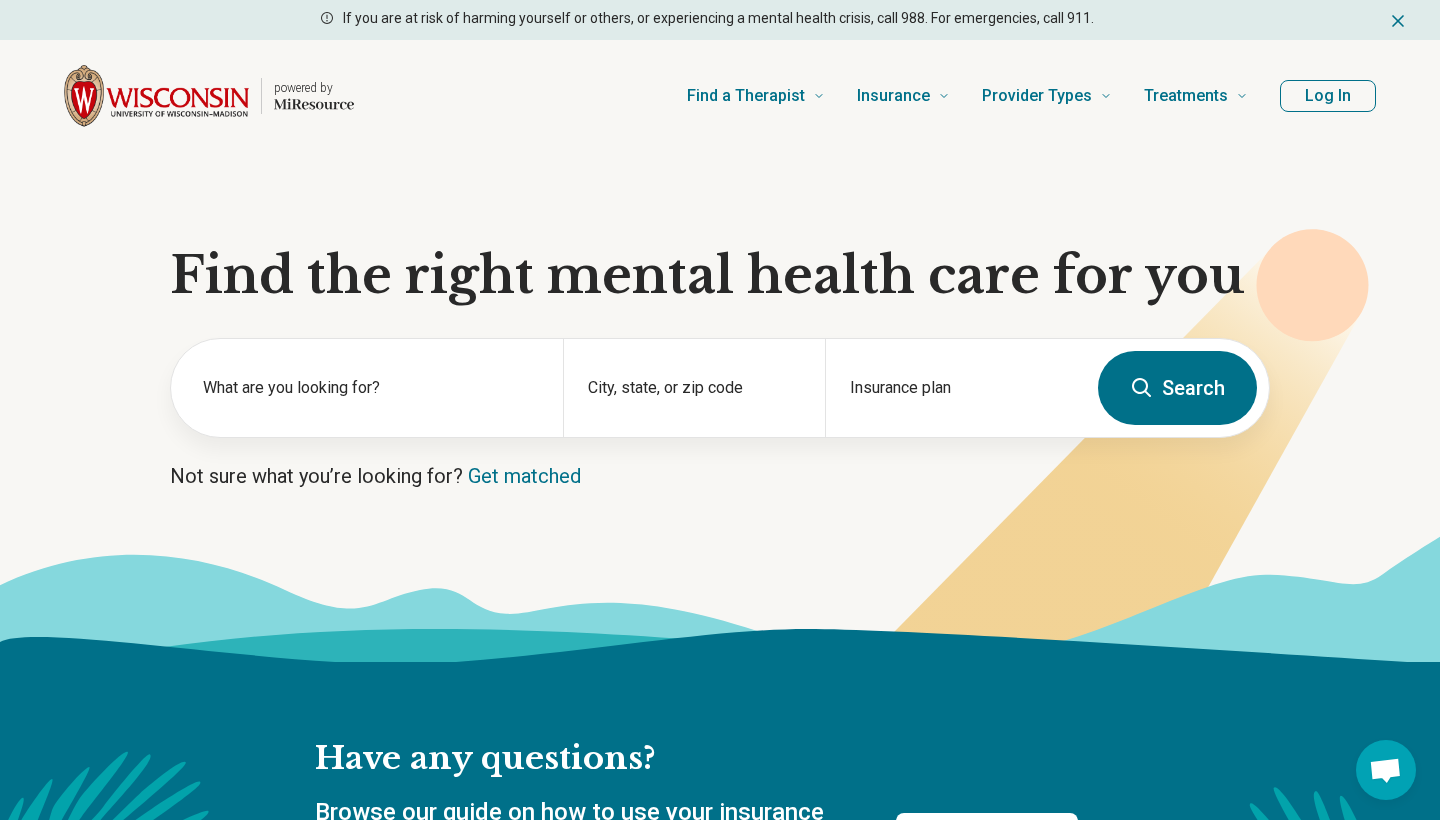 scroll, scrollTop: 0, scrollLeft: 0, axis: both 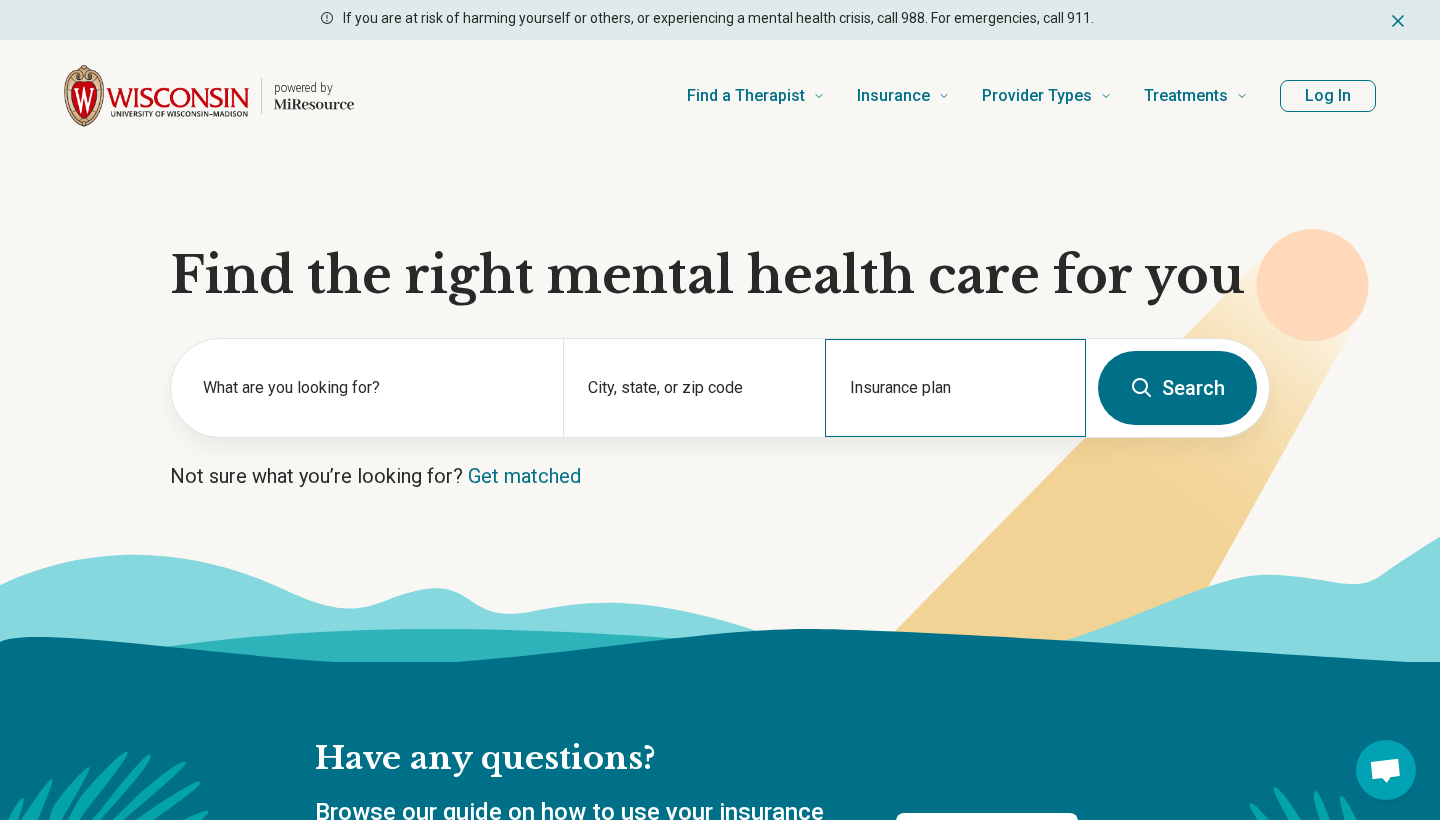 click on "Insurance plan" at bounding box center (955, 388) 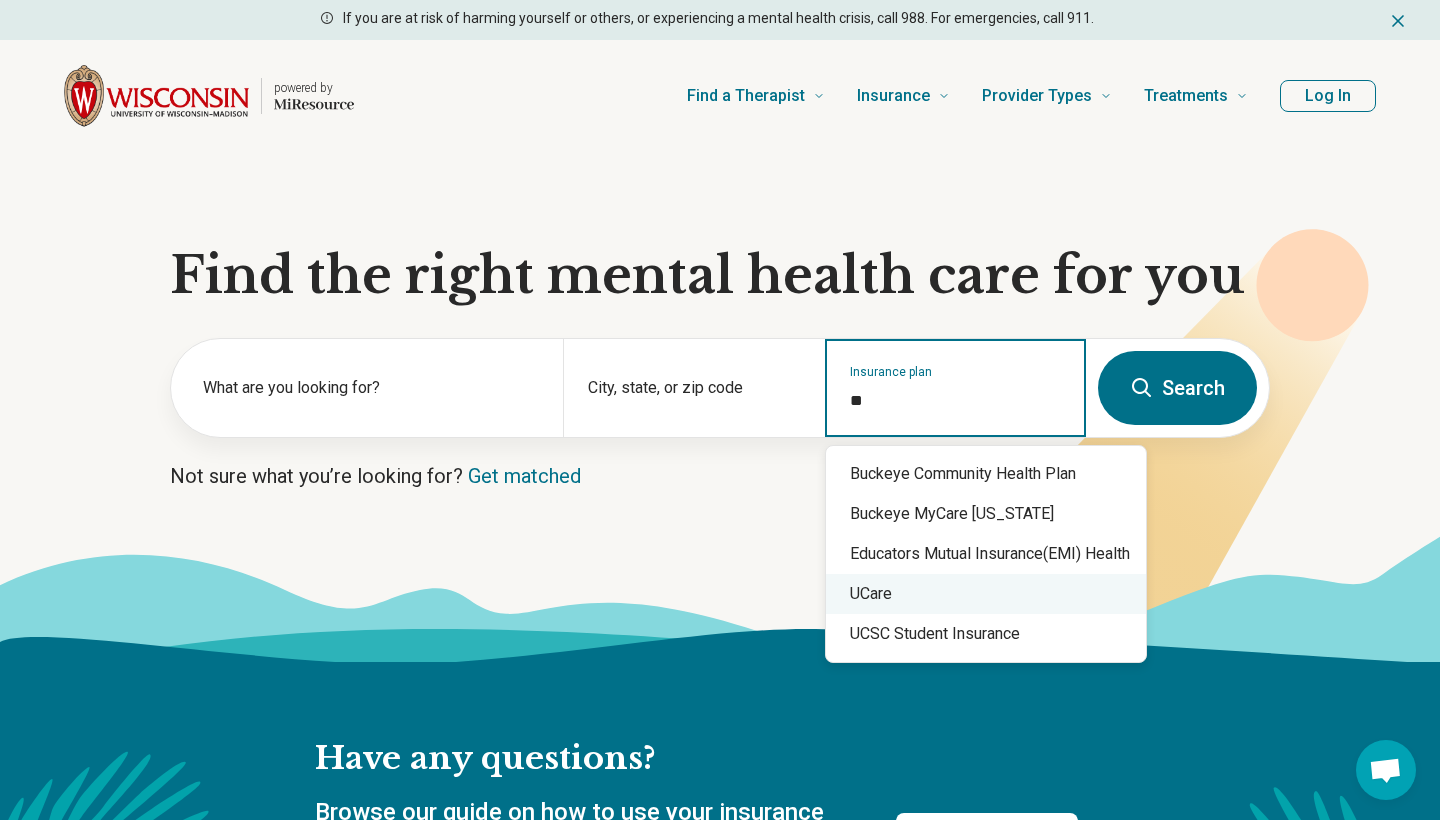 click on "UCare" at bounding box center (986, 594) 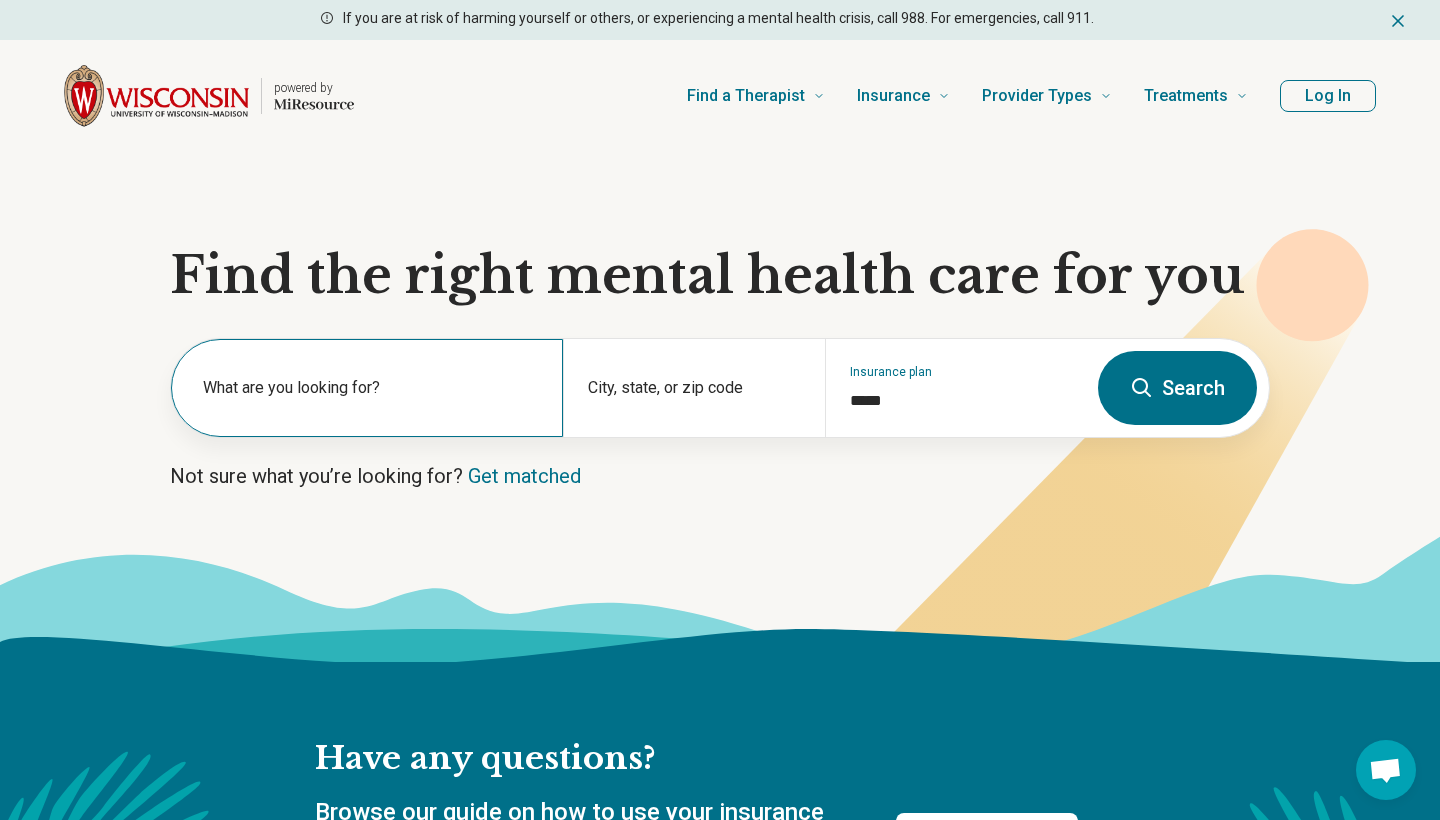 click on "What are you looking for?" at bounding box center (371, 388) 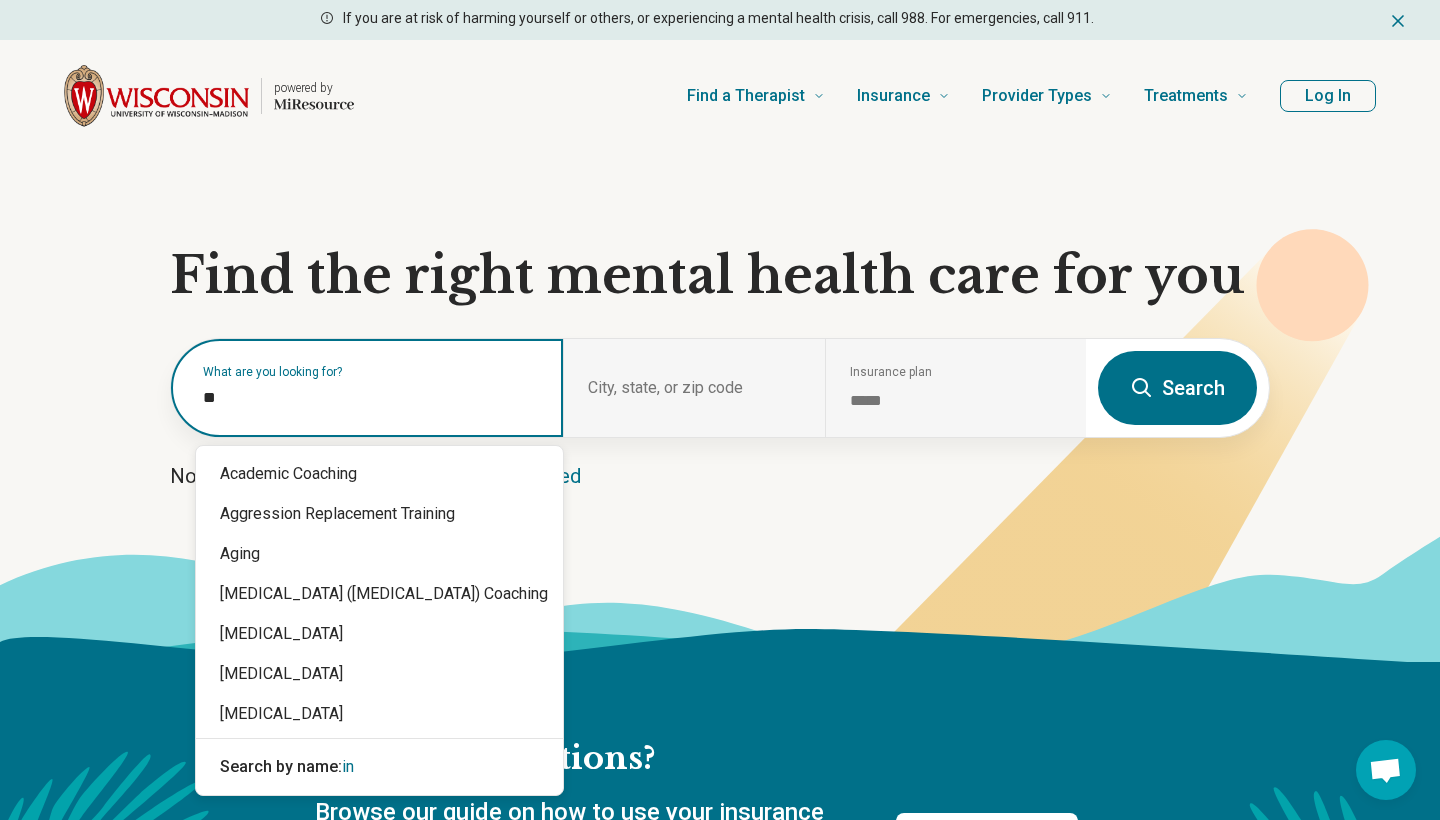 type on "*" 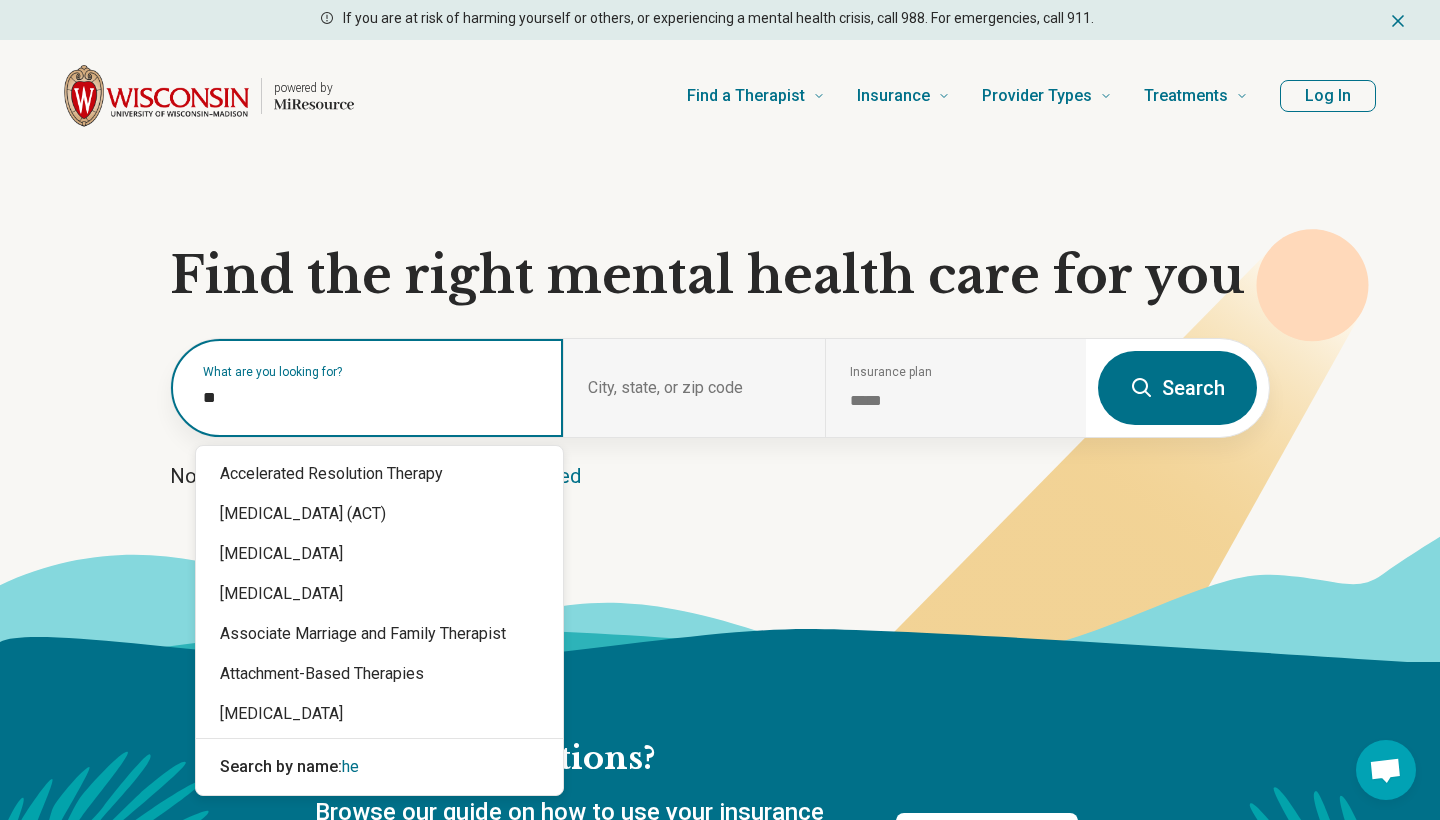 type on "*" 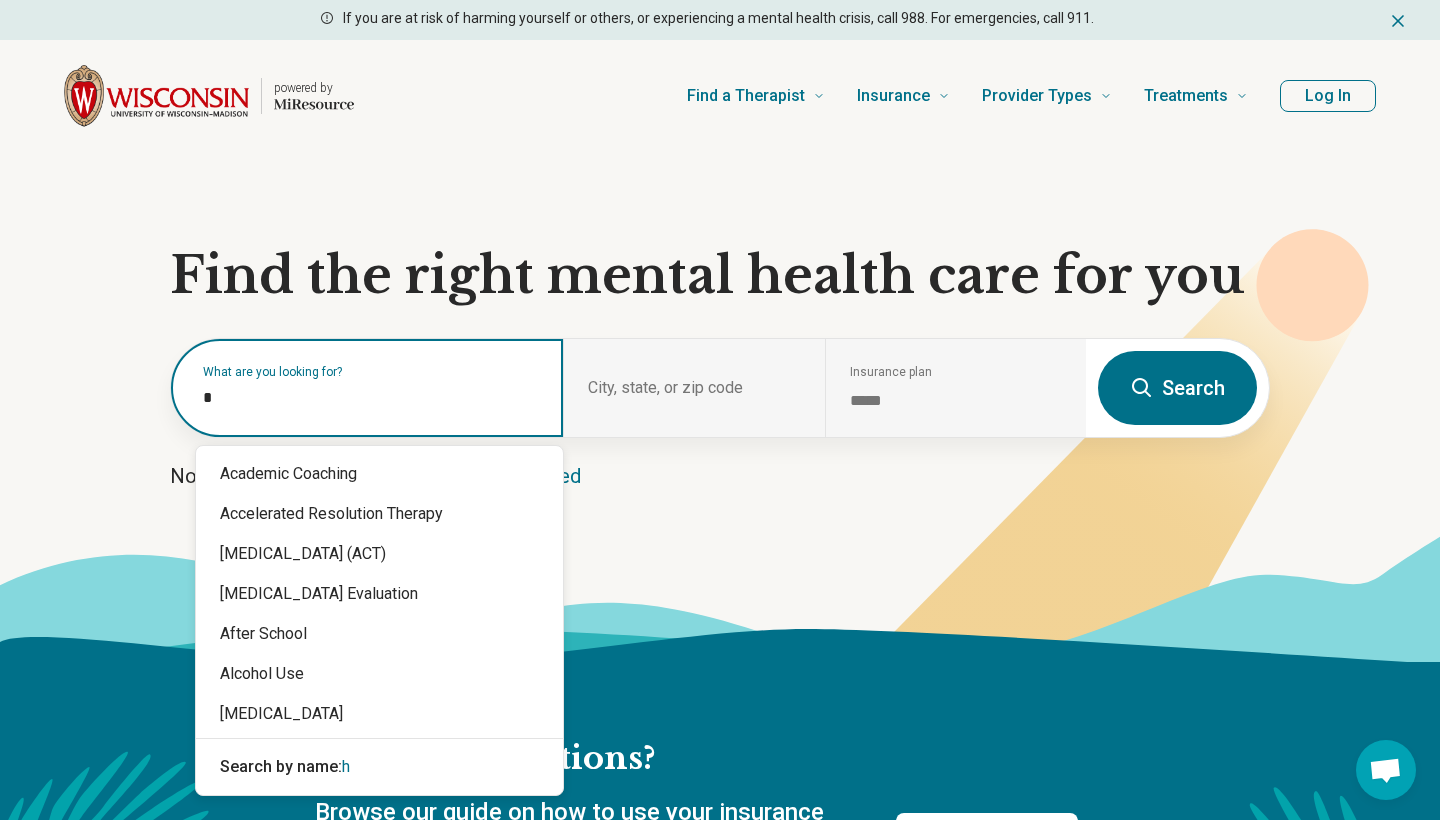 type 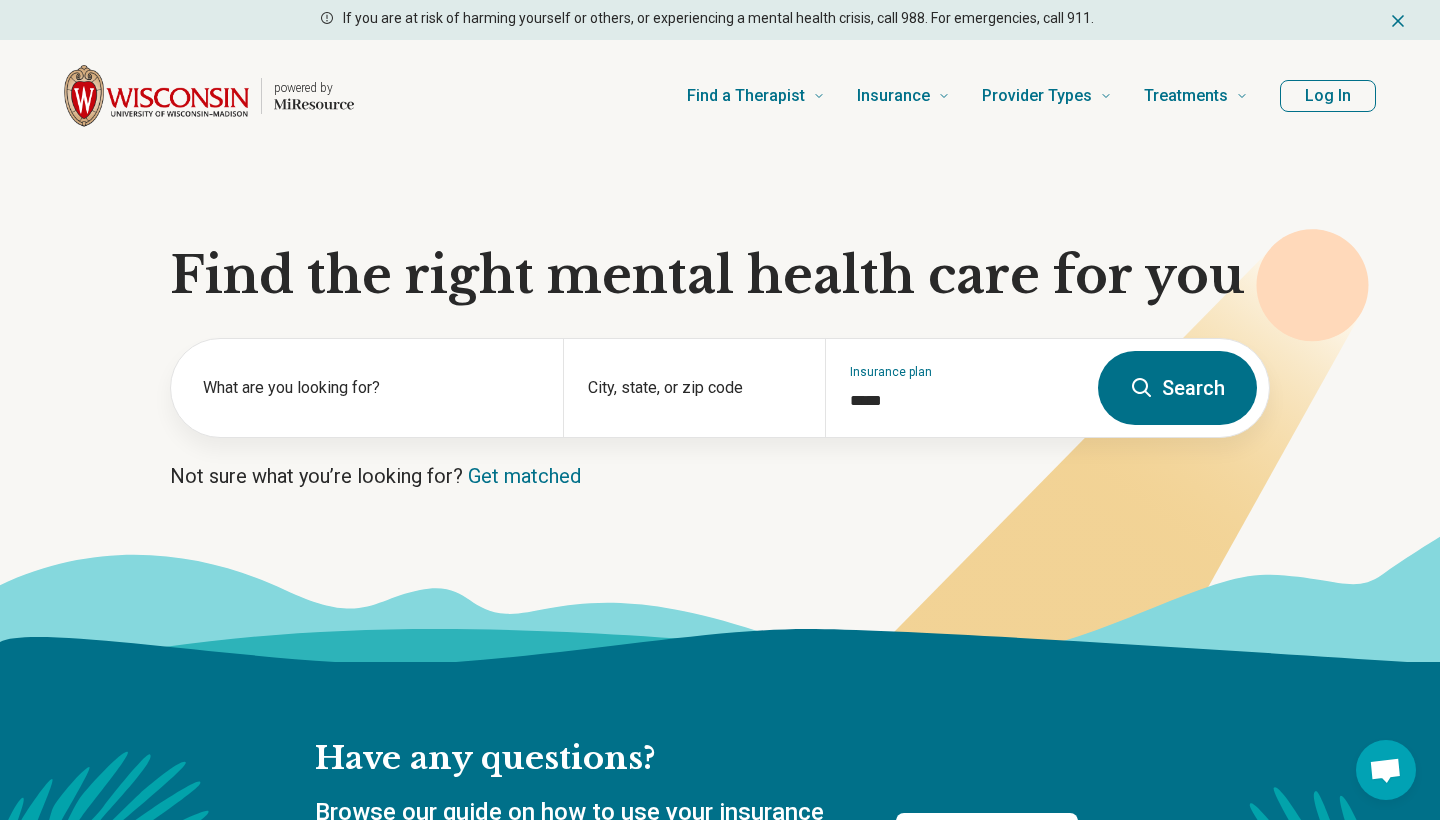 click on "Search" at bounding box center (1177, 388) 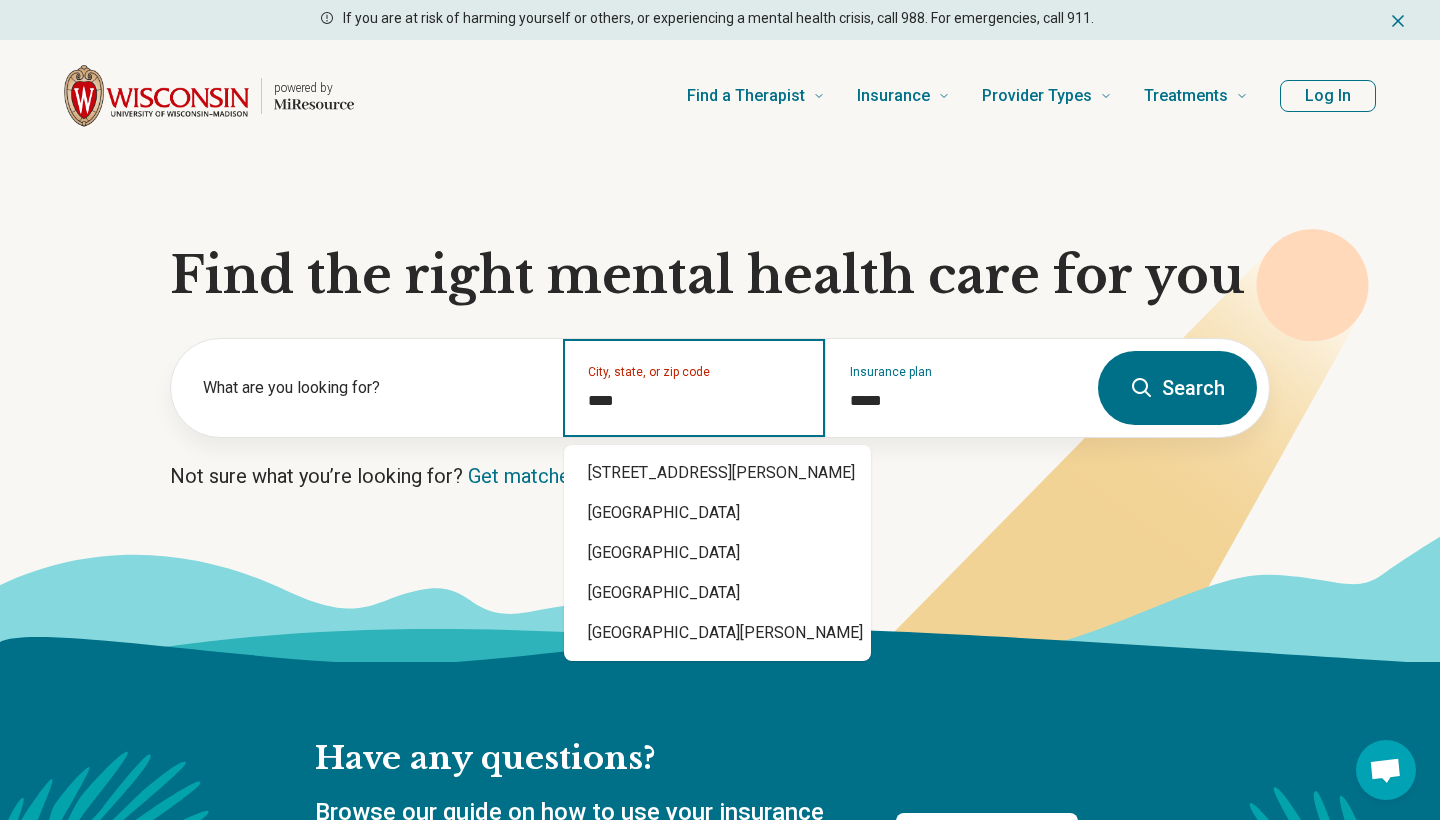 type on "*****" 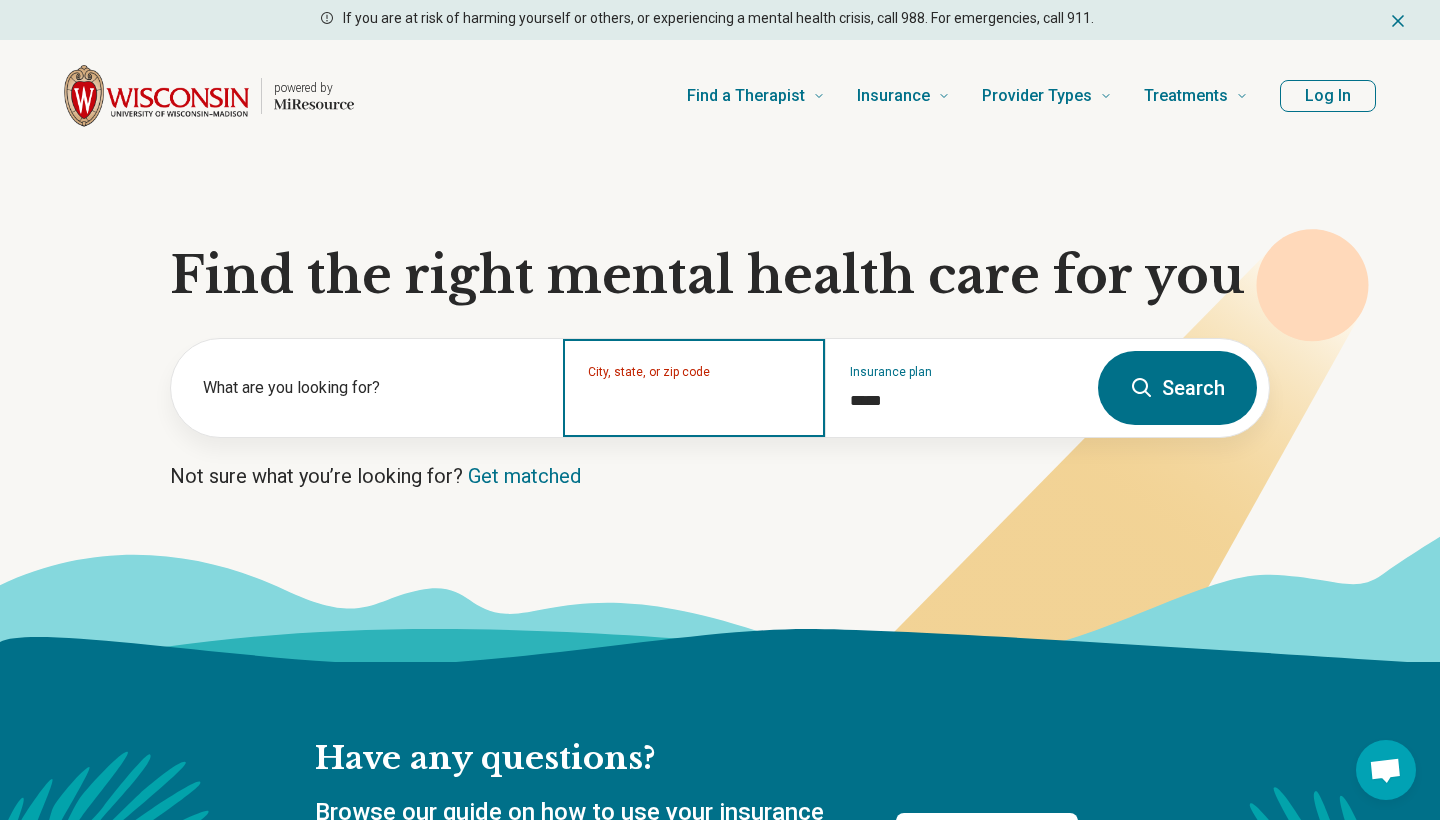 click on "City, state, or zip code" at bounding box center (694, 401) 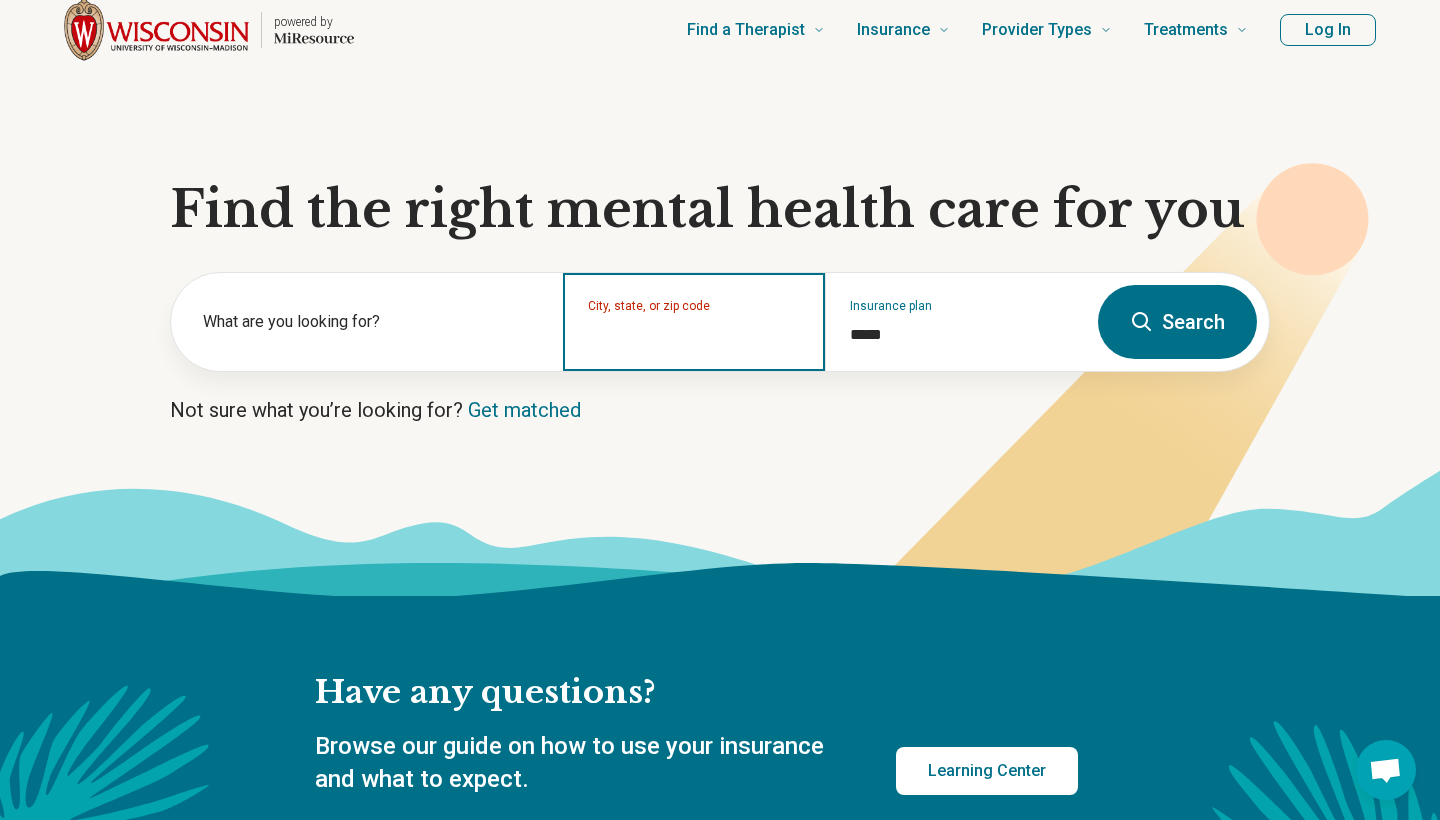 scroll, scrollTop: 76, scrollLeft: 0, axis: vertical 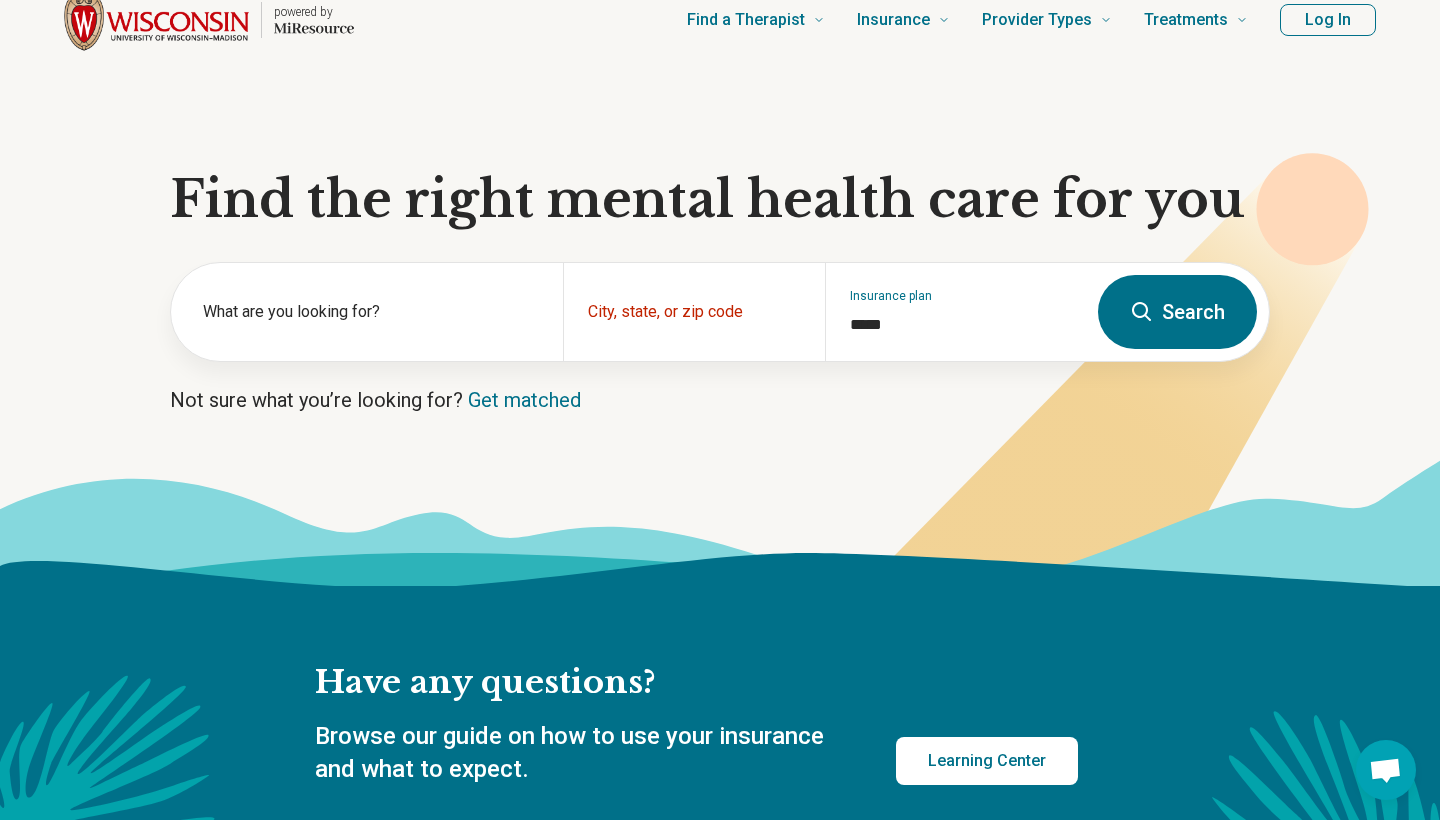 click 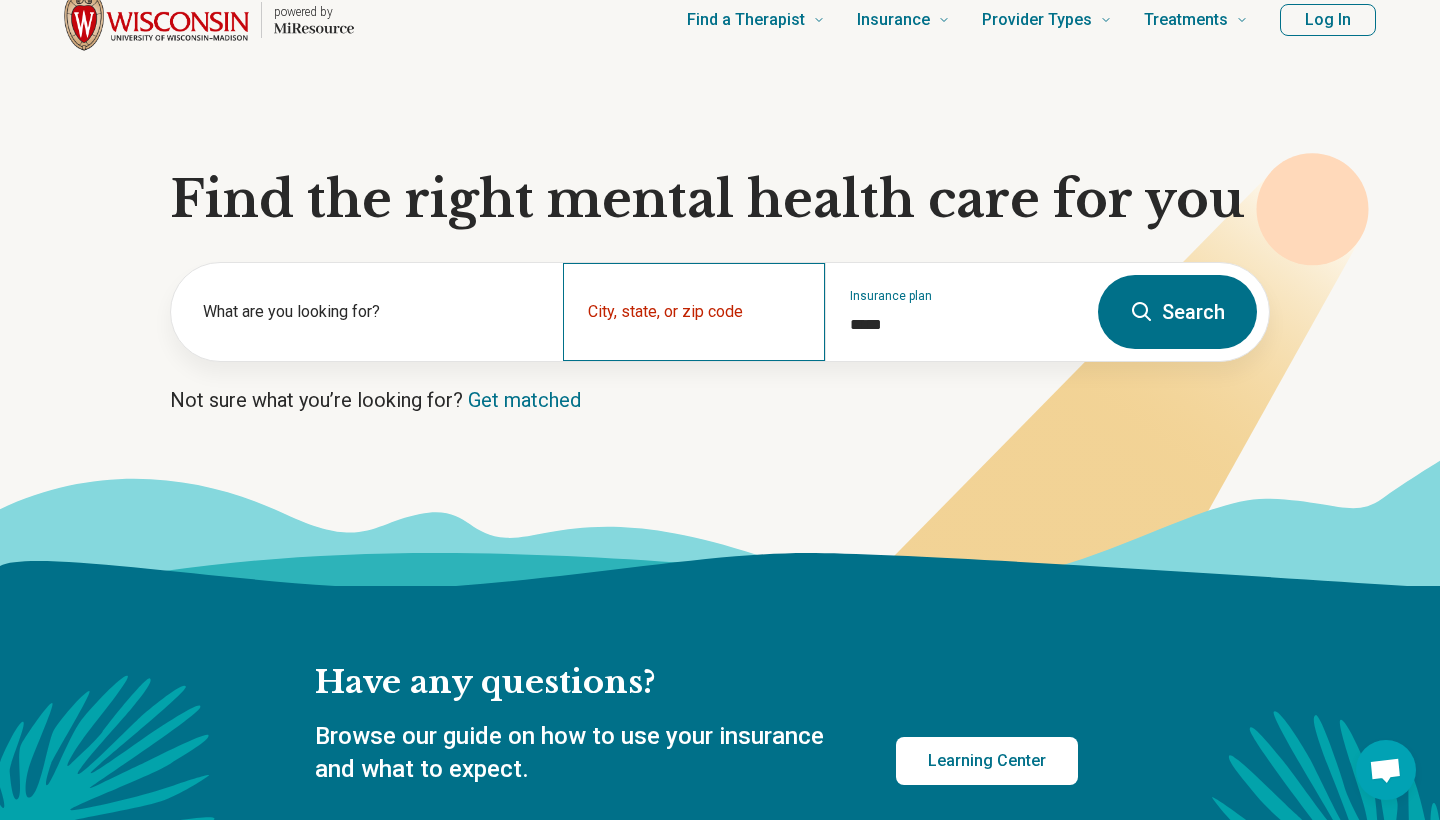 click on "City, state, or zip code" at bounding box center (693, 312) 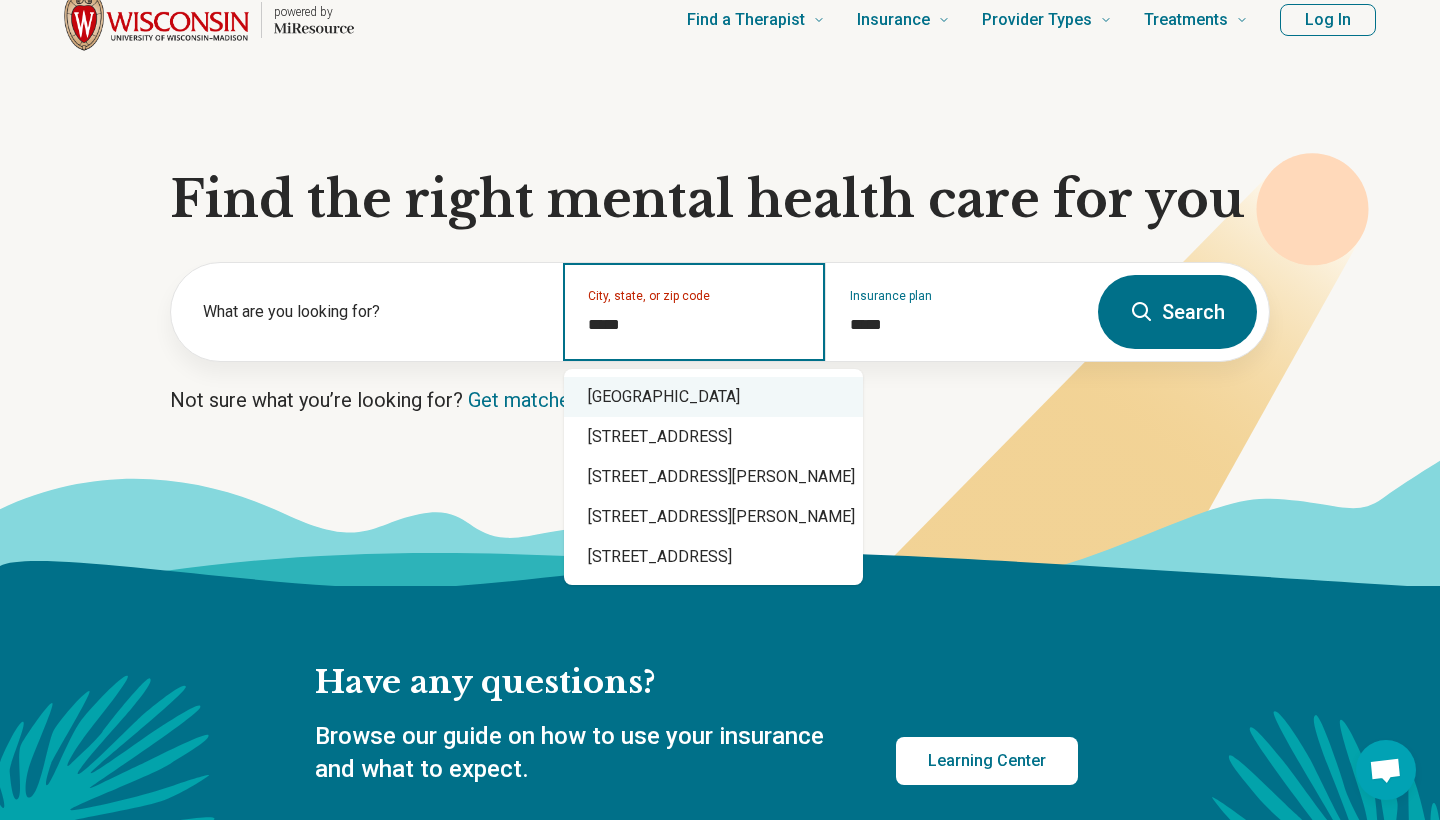 click on "Minneapolis, MN 55423" at bounding box center [713, 397] 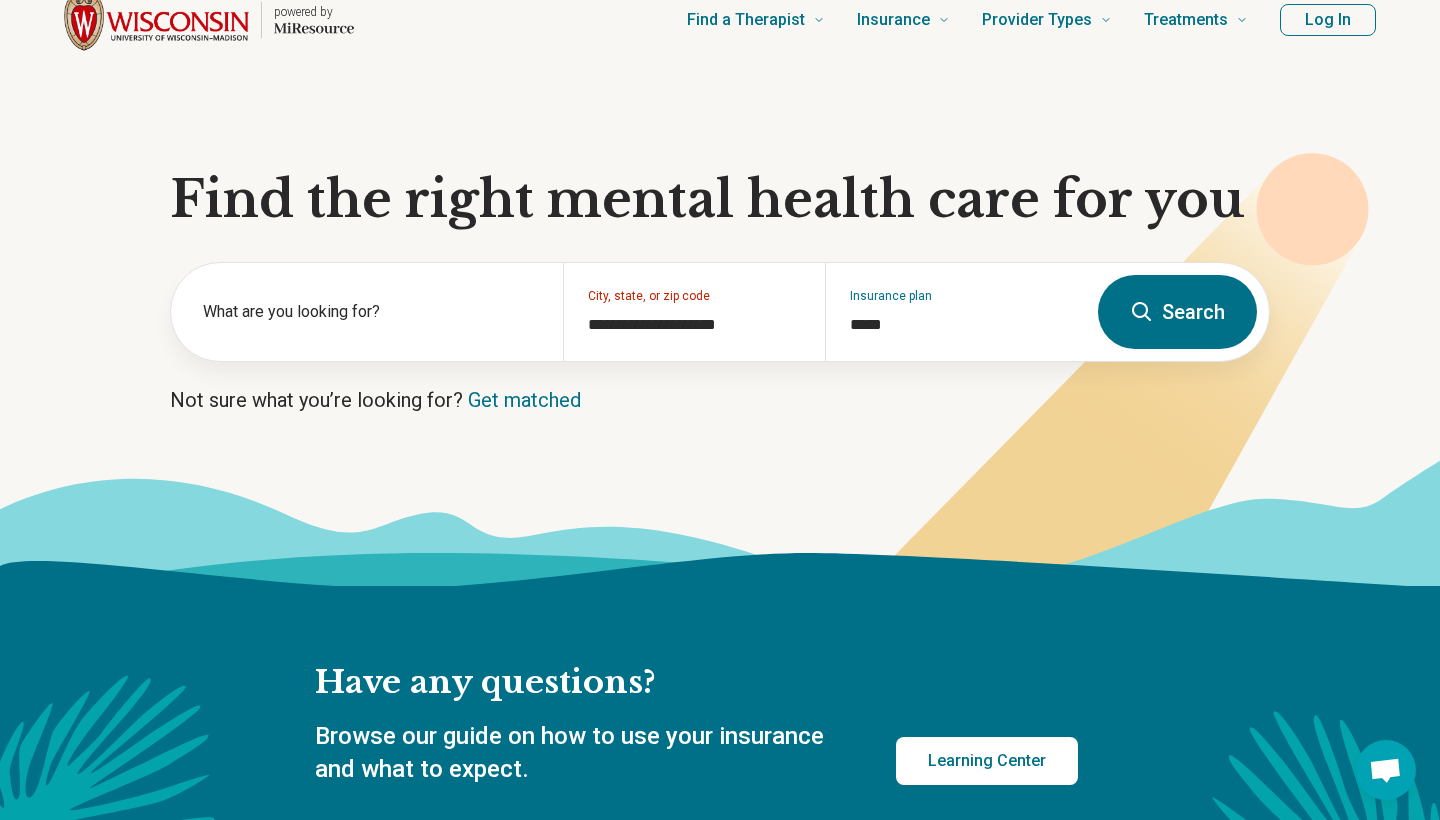 click on "Search" at bounding box center [1177, 312] 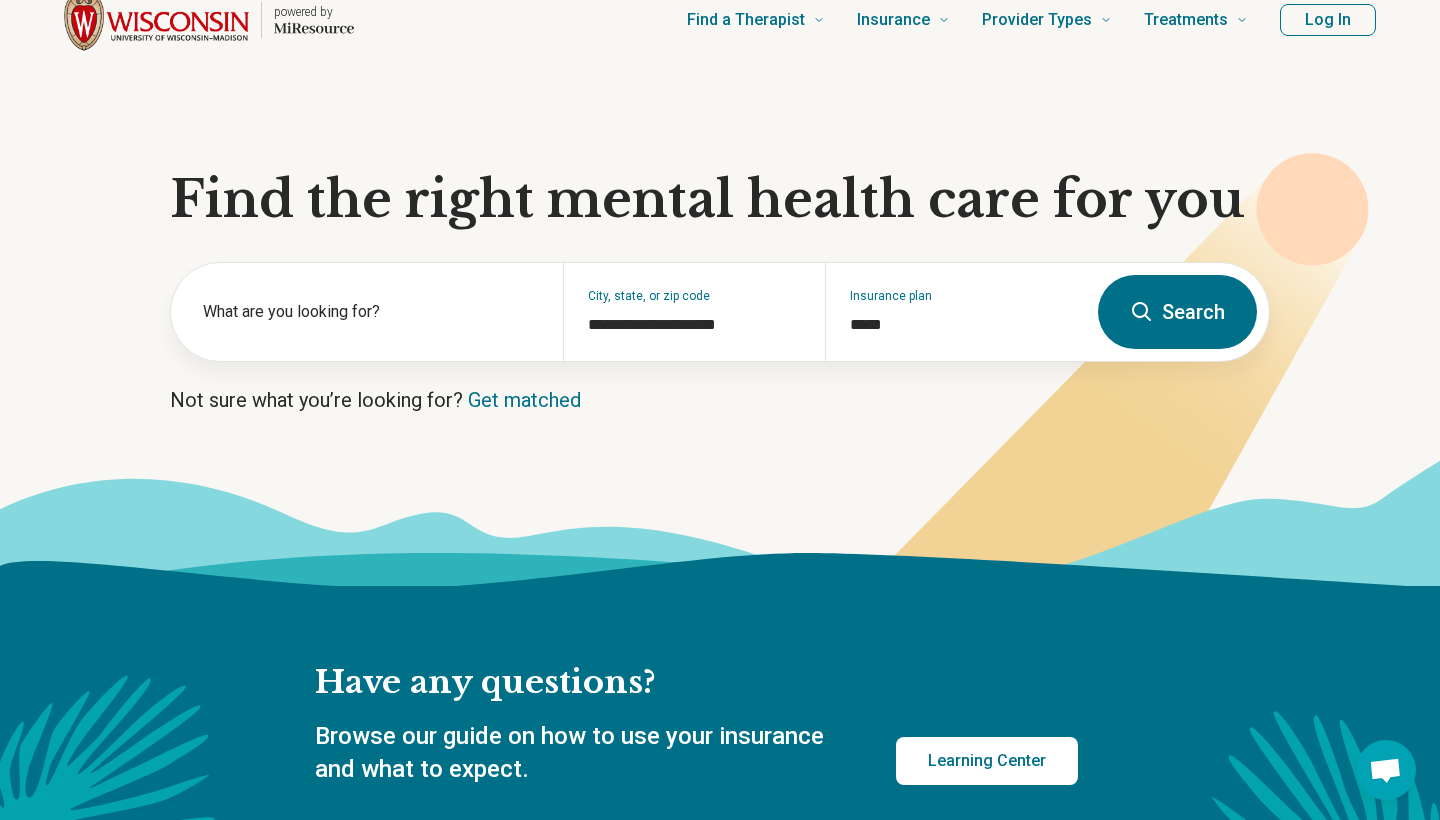 scroll, scrollTop: 0, scrollLeft: 0, axis: both 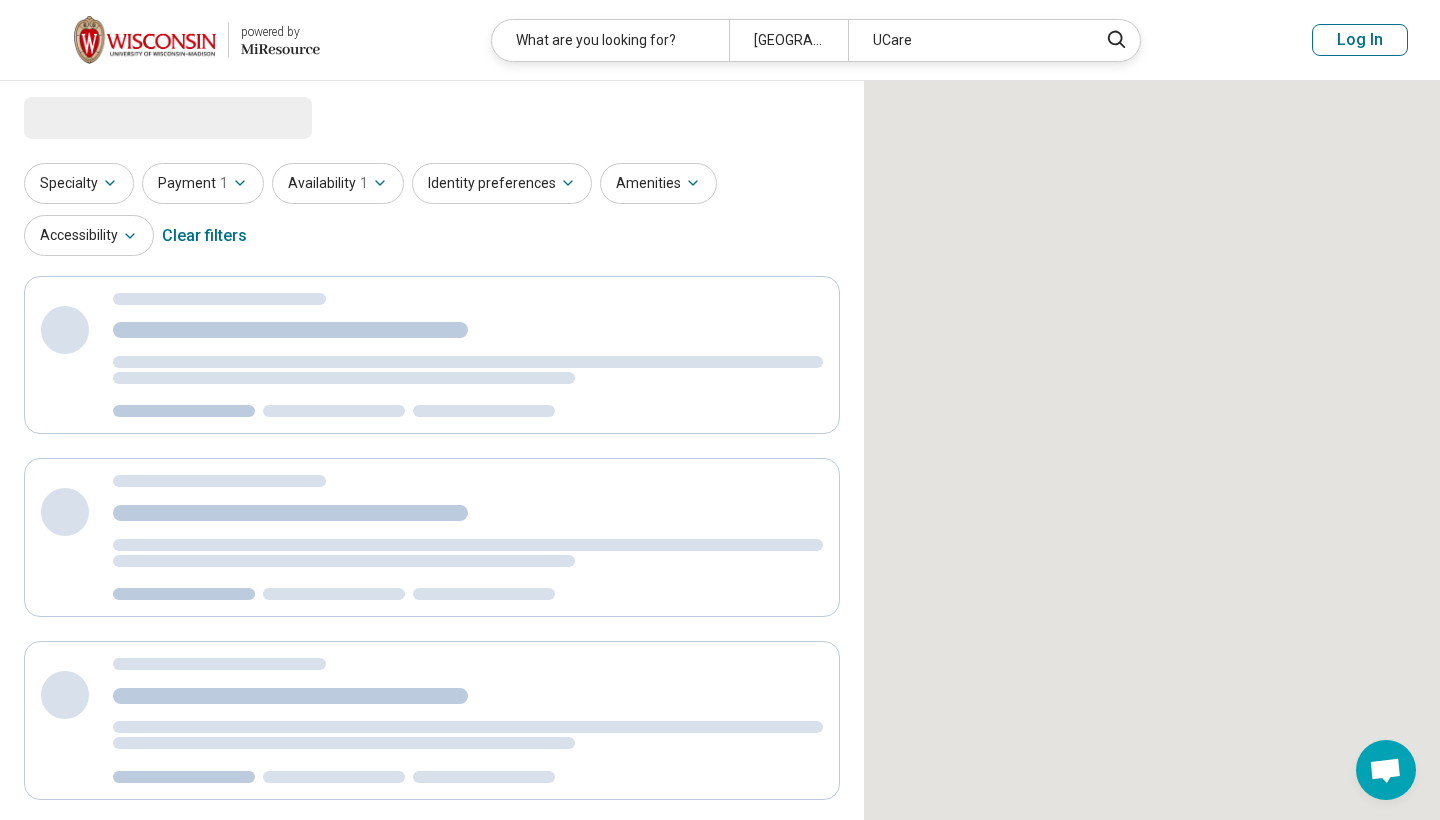 select on "***" 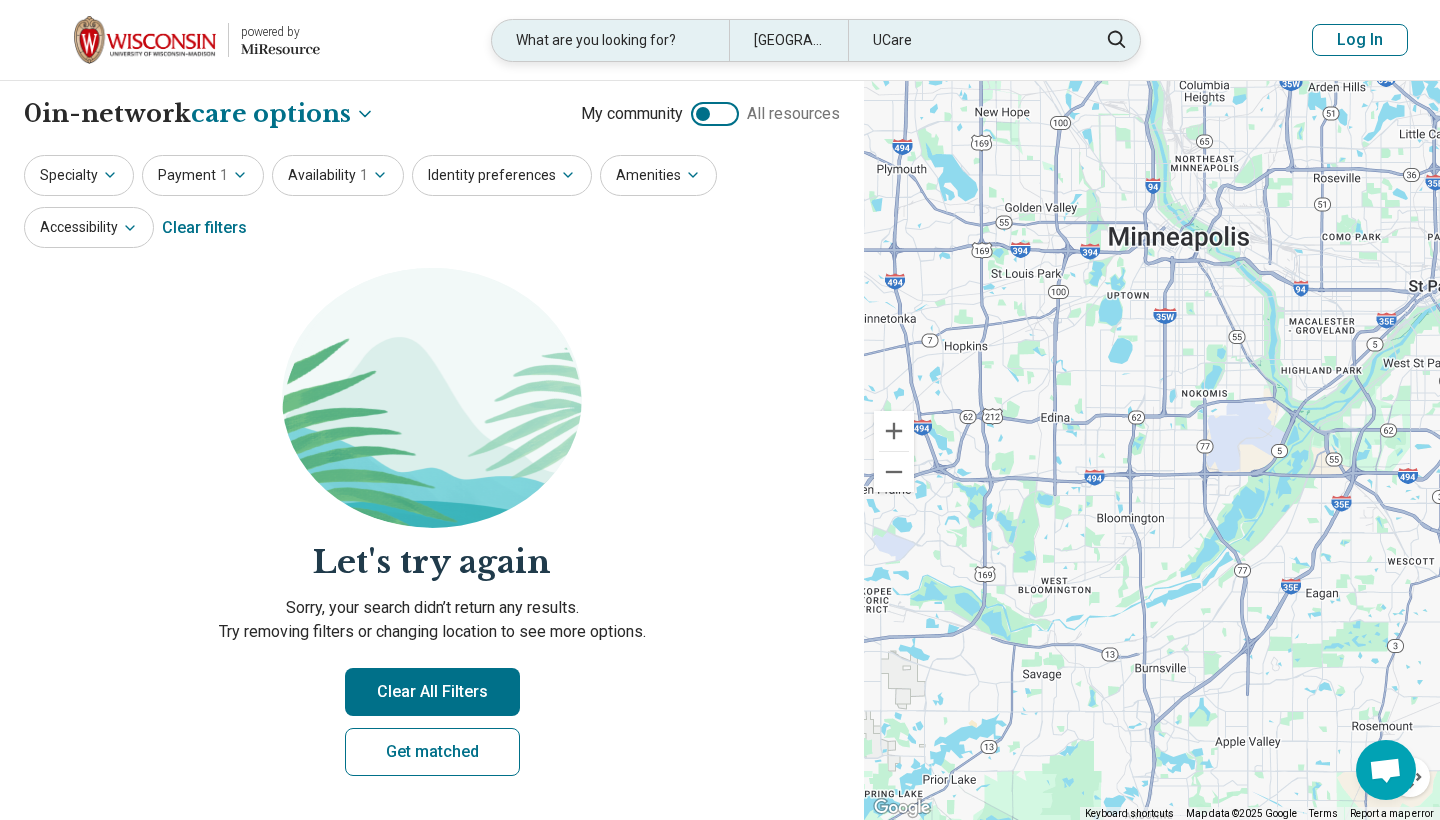 click on "Minneapolis, MN 55423" at bounding box center (788, 40) 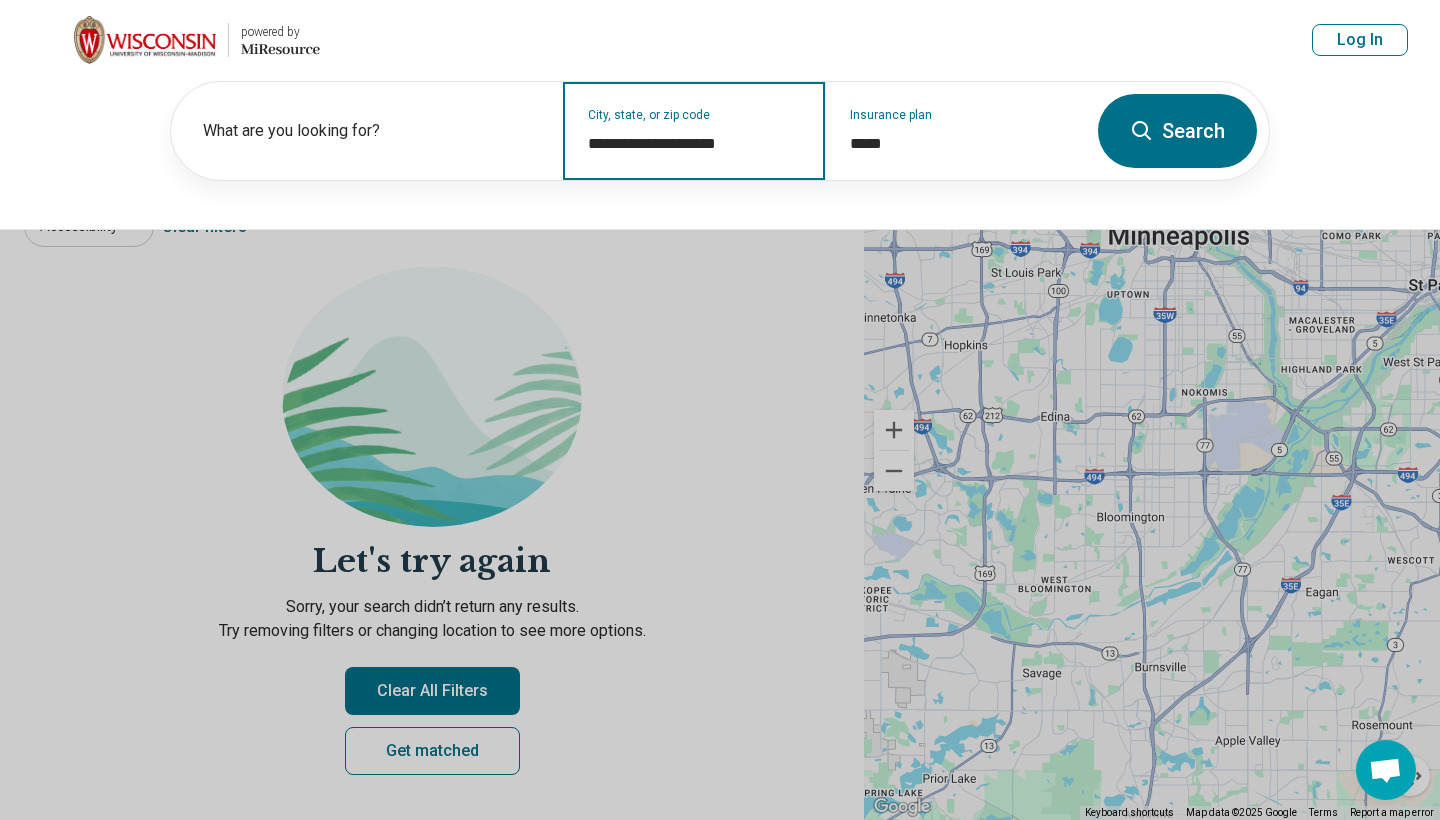 click on "**********" at bounding box center (694, 144) 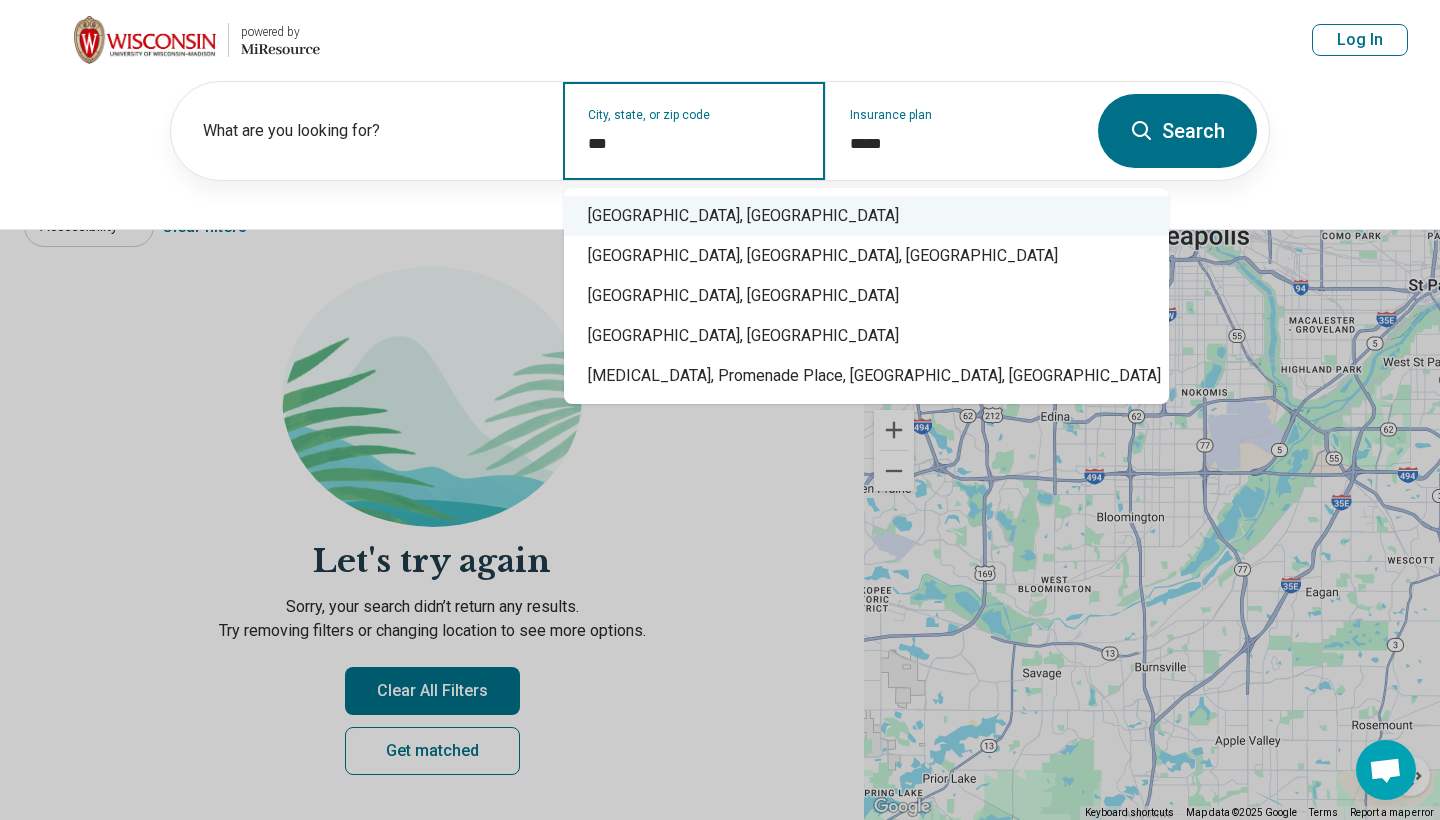 click on "Madison, WI" at bounding box center [866, 216] 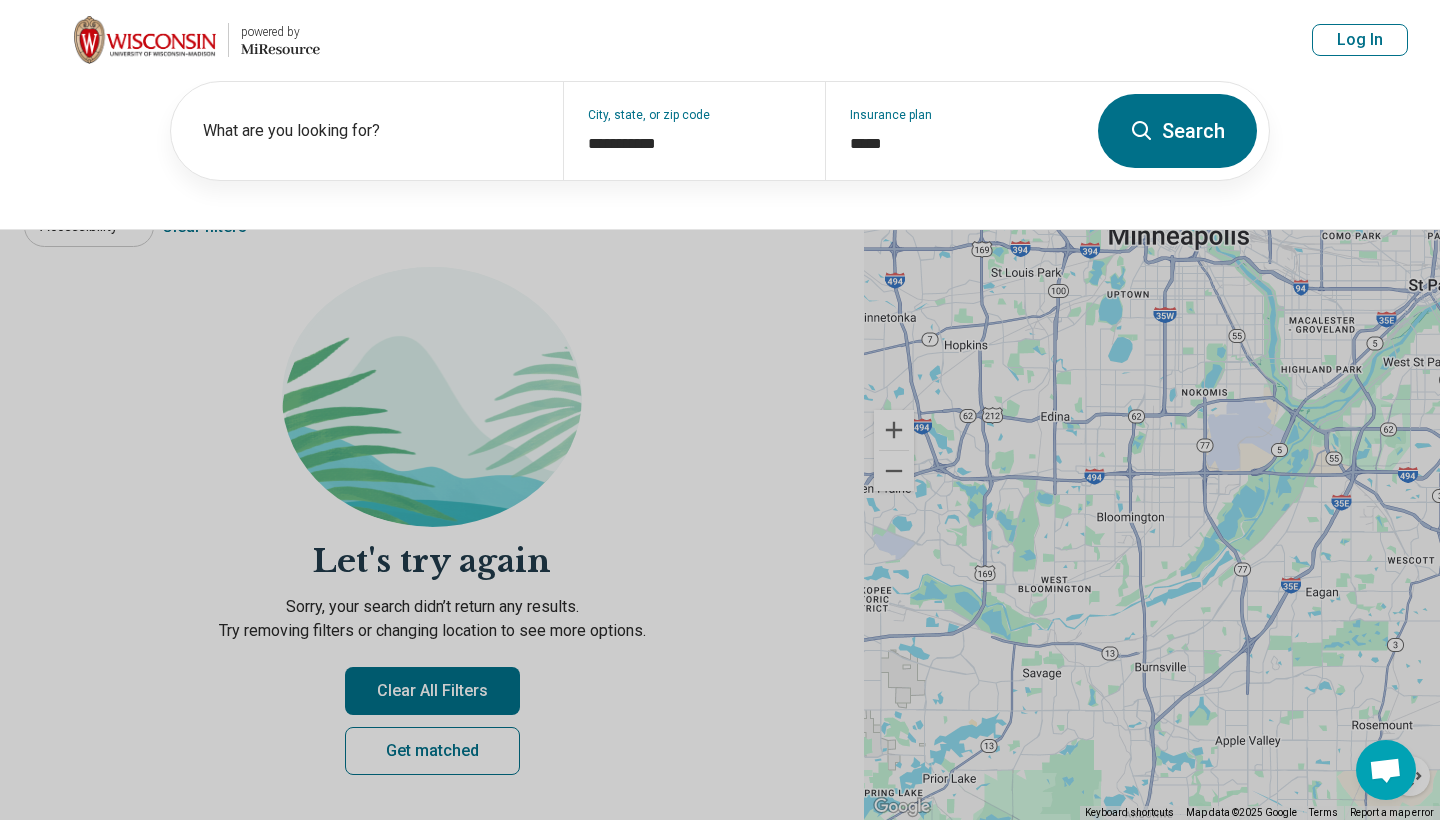click on "Search" at bounding box center [1177, 131] 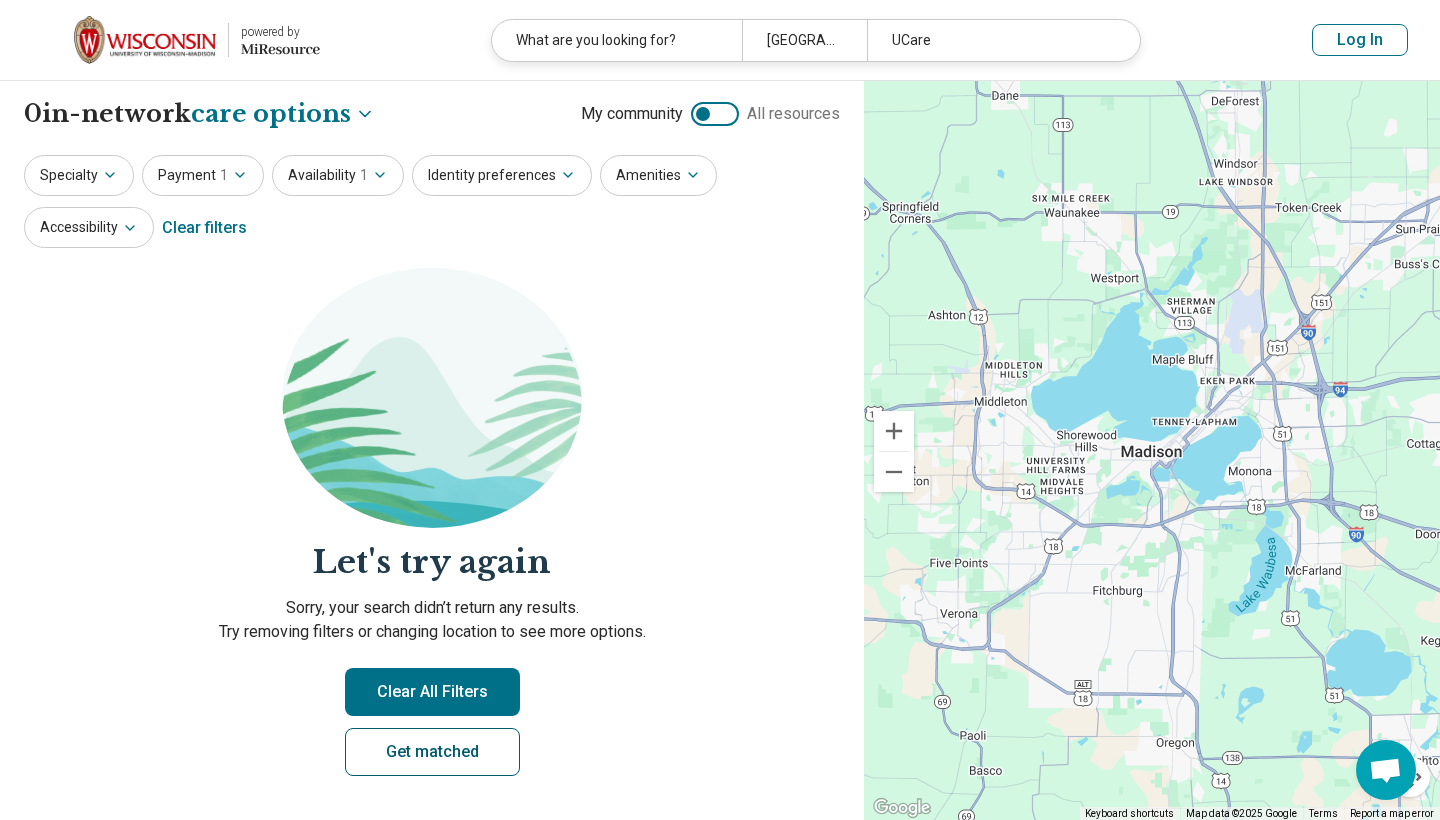 click on "Get matched" at bounding box center [432, 752] 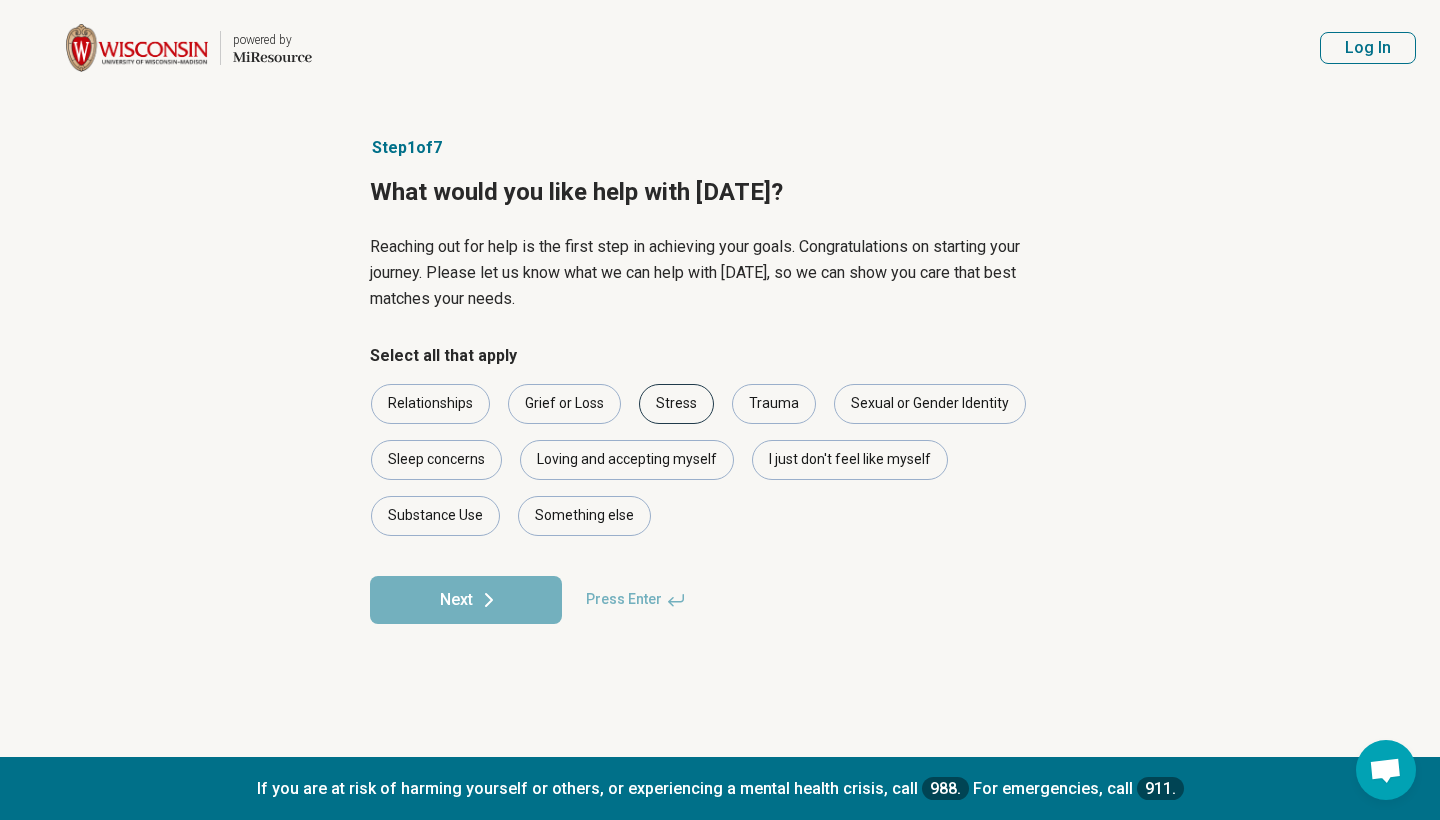 click on "Stress" at bounding box center (676, 404) 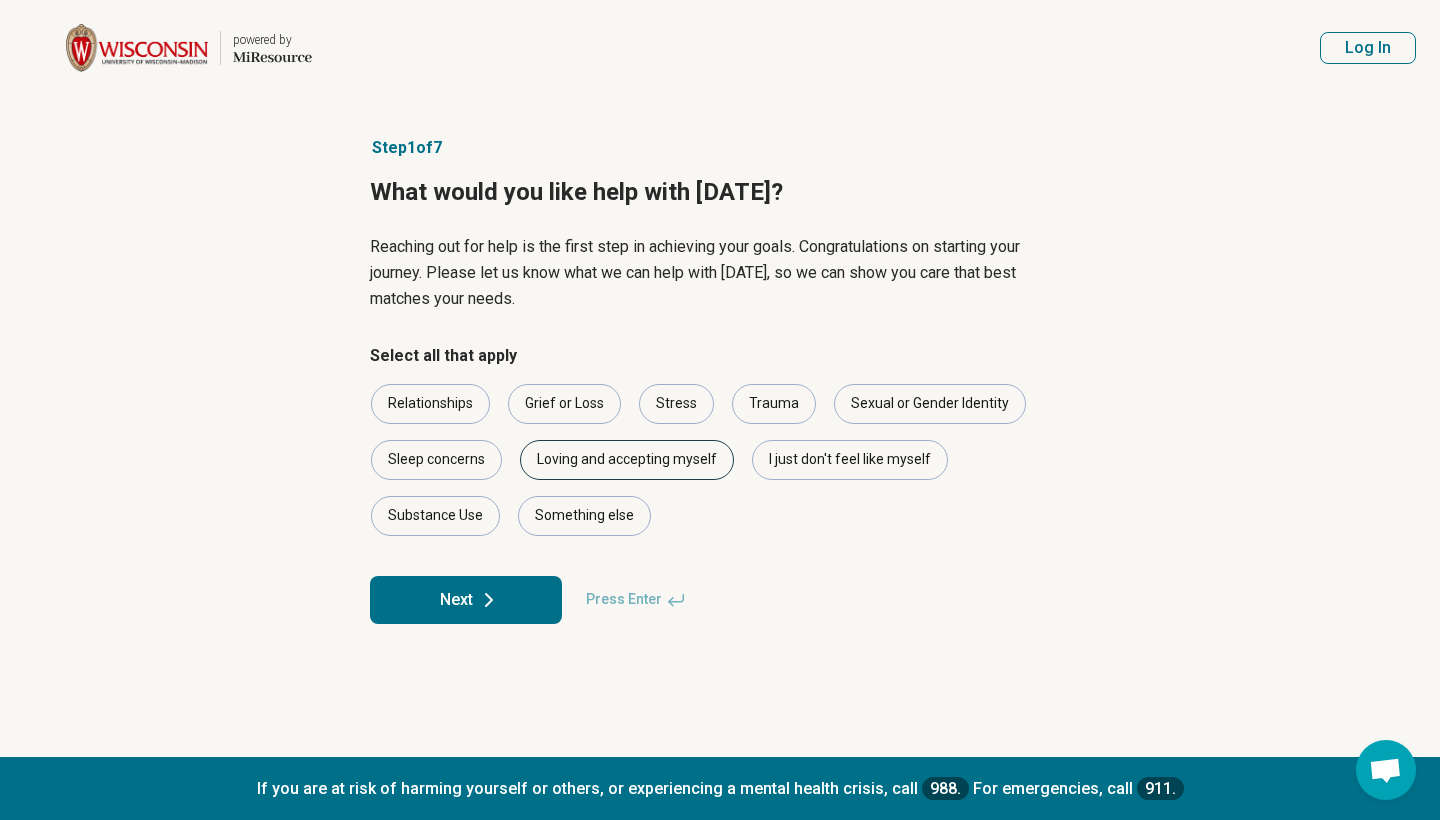click on "Loving and accepting myself" at bounding box center (627, 460) 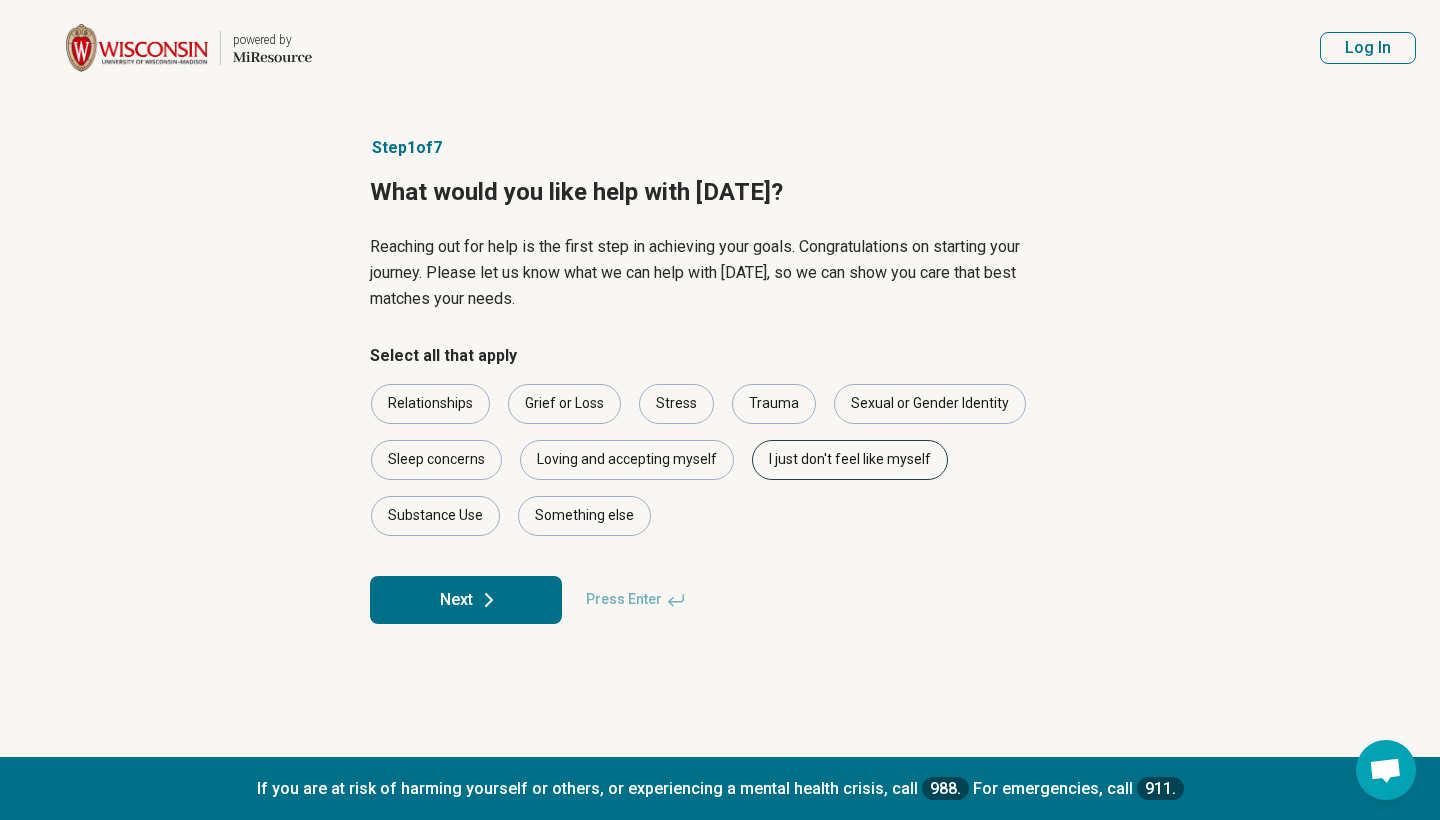 click on "I just don't feel like myself" at bounding box center [850, 460] 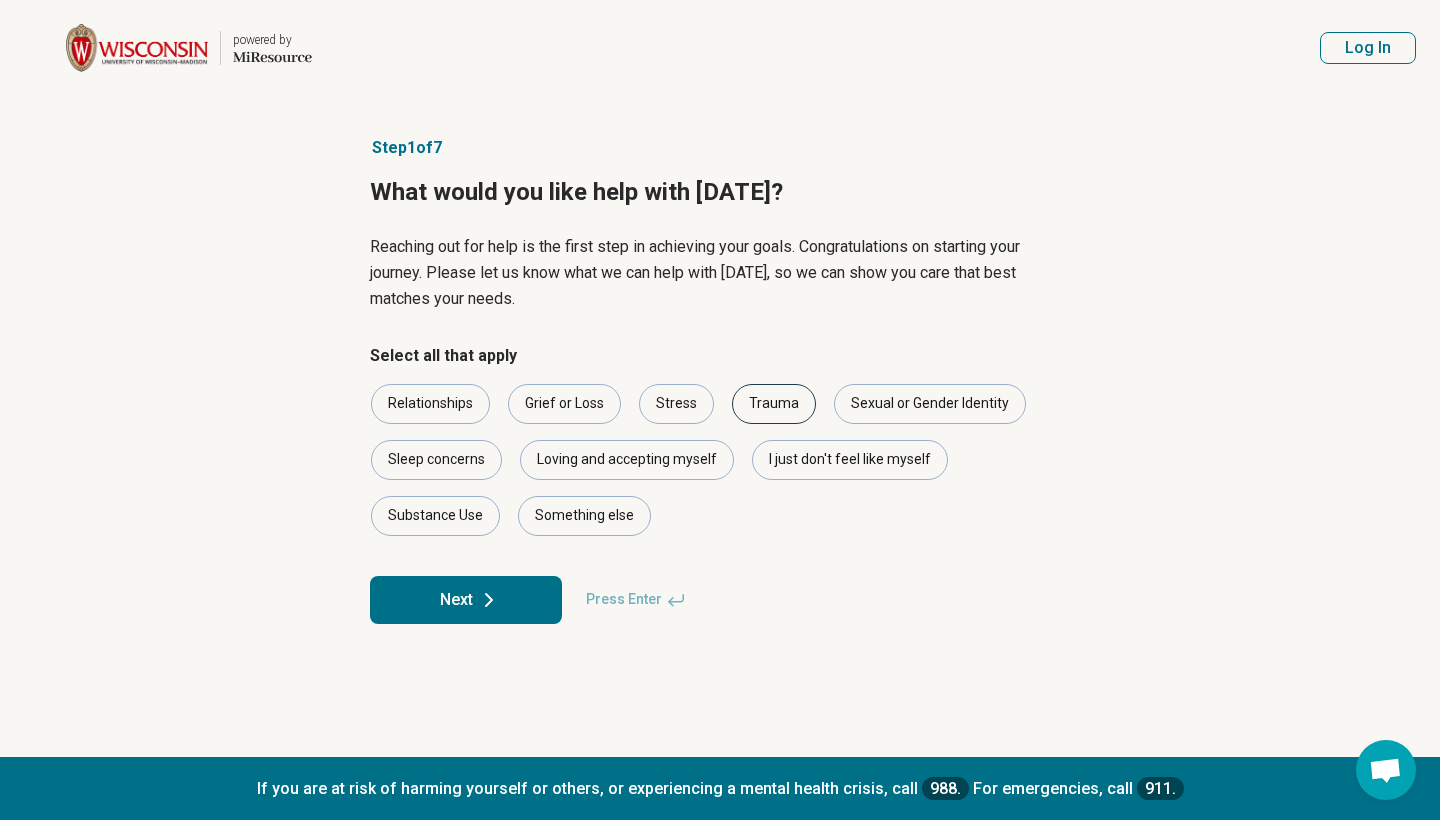 click on "Trauma" at bounding box center (774, 404) 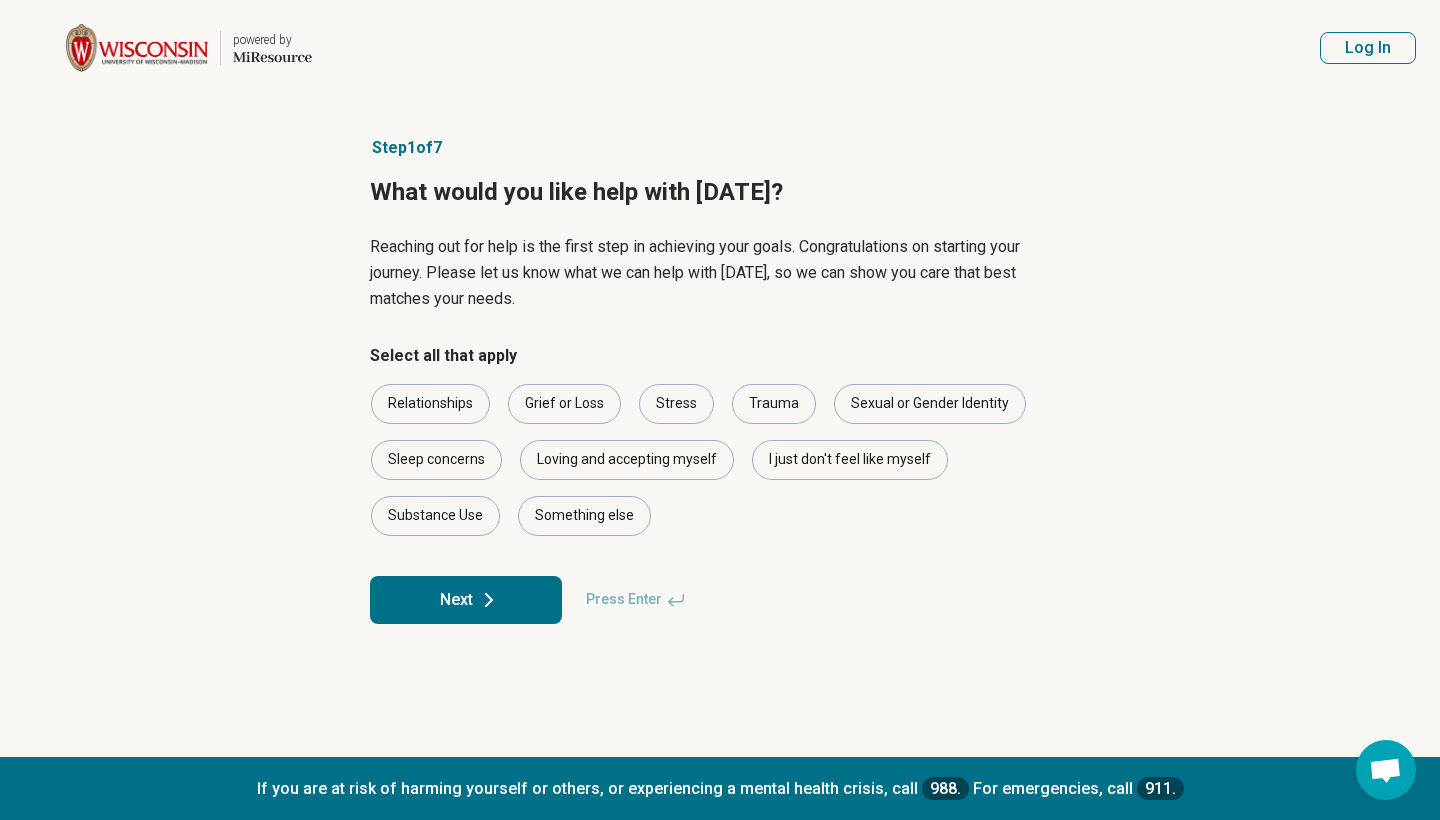 click on "Next" at bounding box center (466, 600) 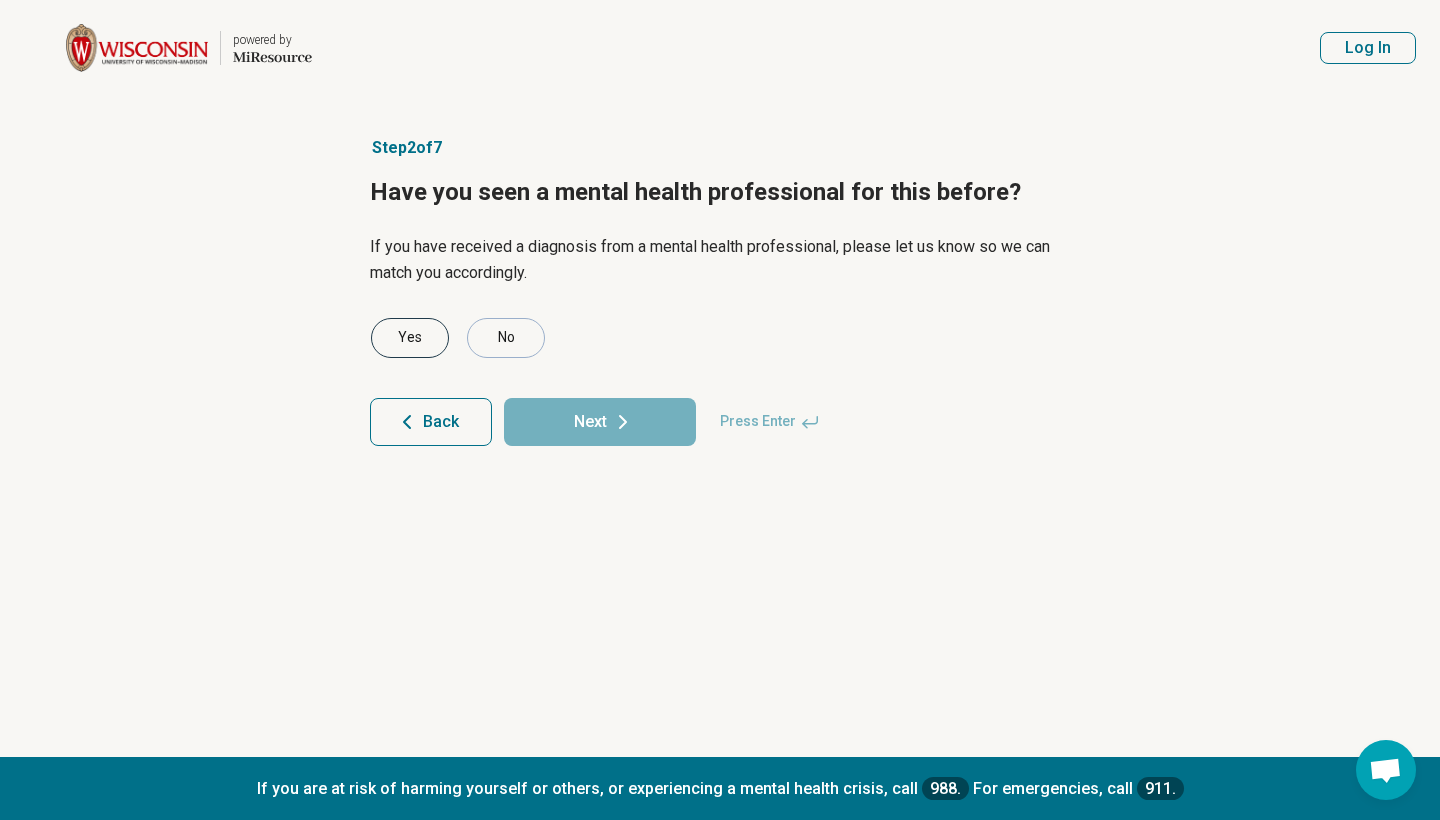 click on "Yes" at bounding box center [410, 338] 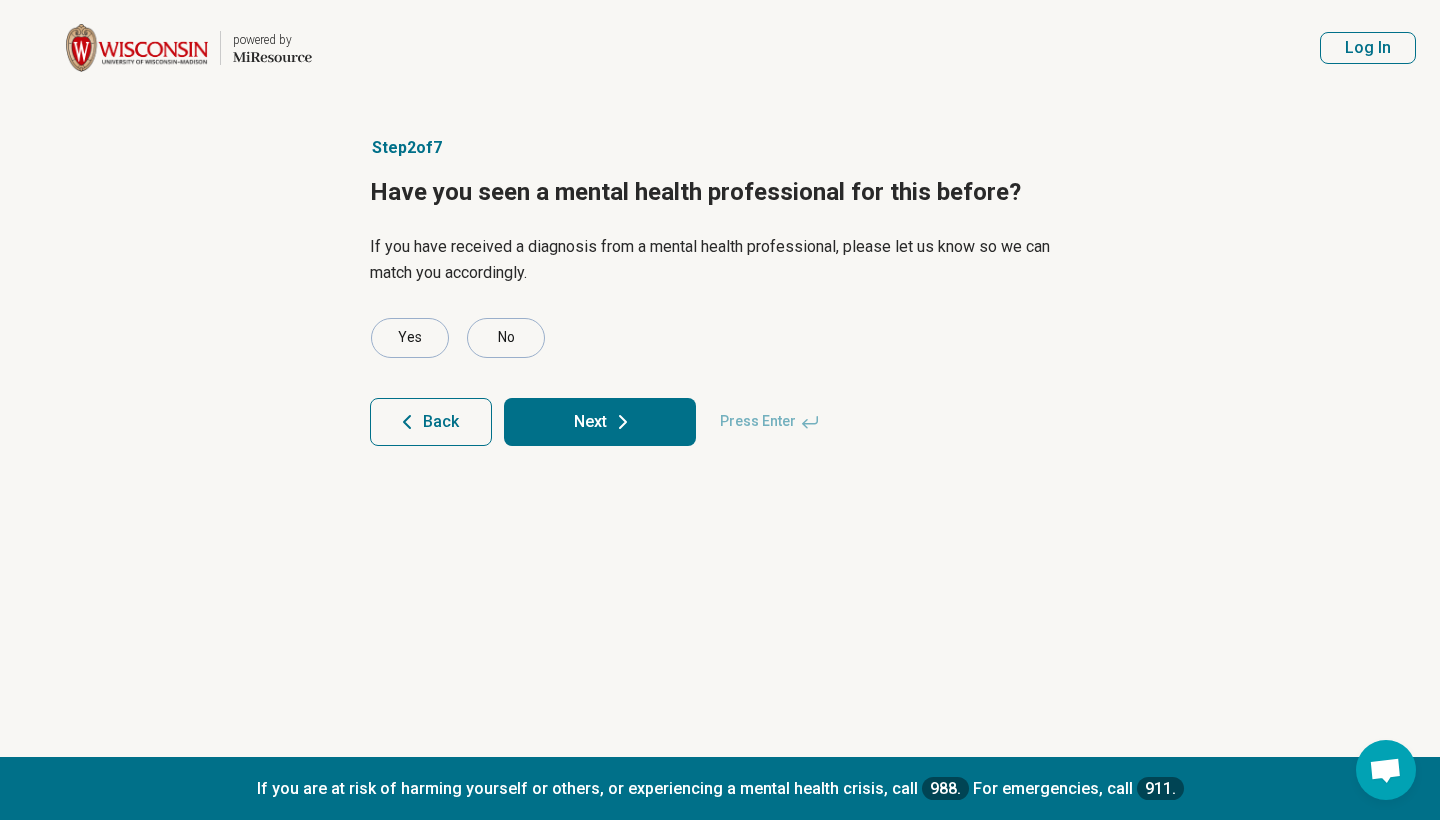 click on "Next" at bounding box center [600, 422] 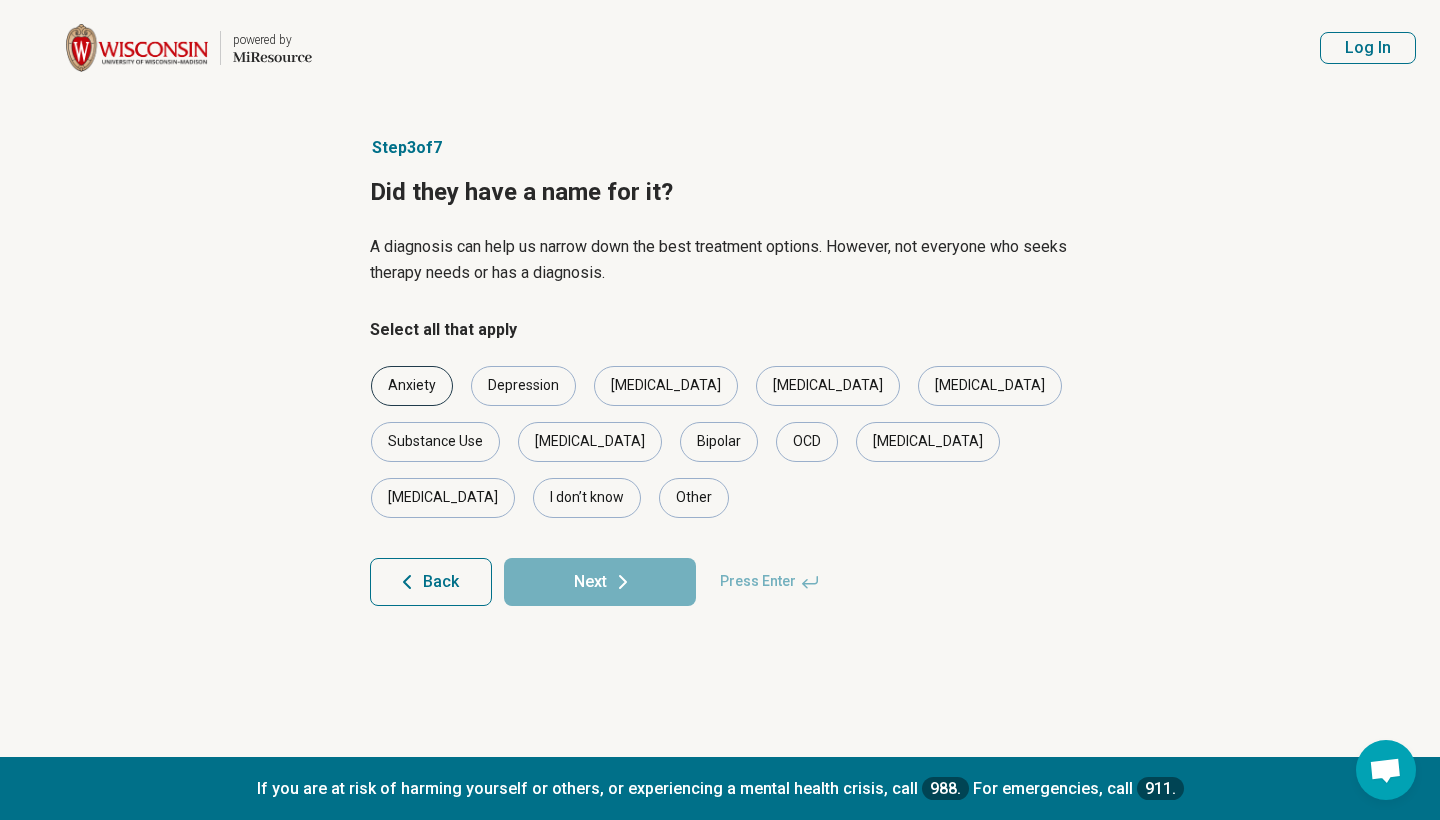 click on "Anxiety" at bounding box center (412, 386) 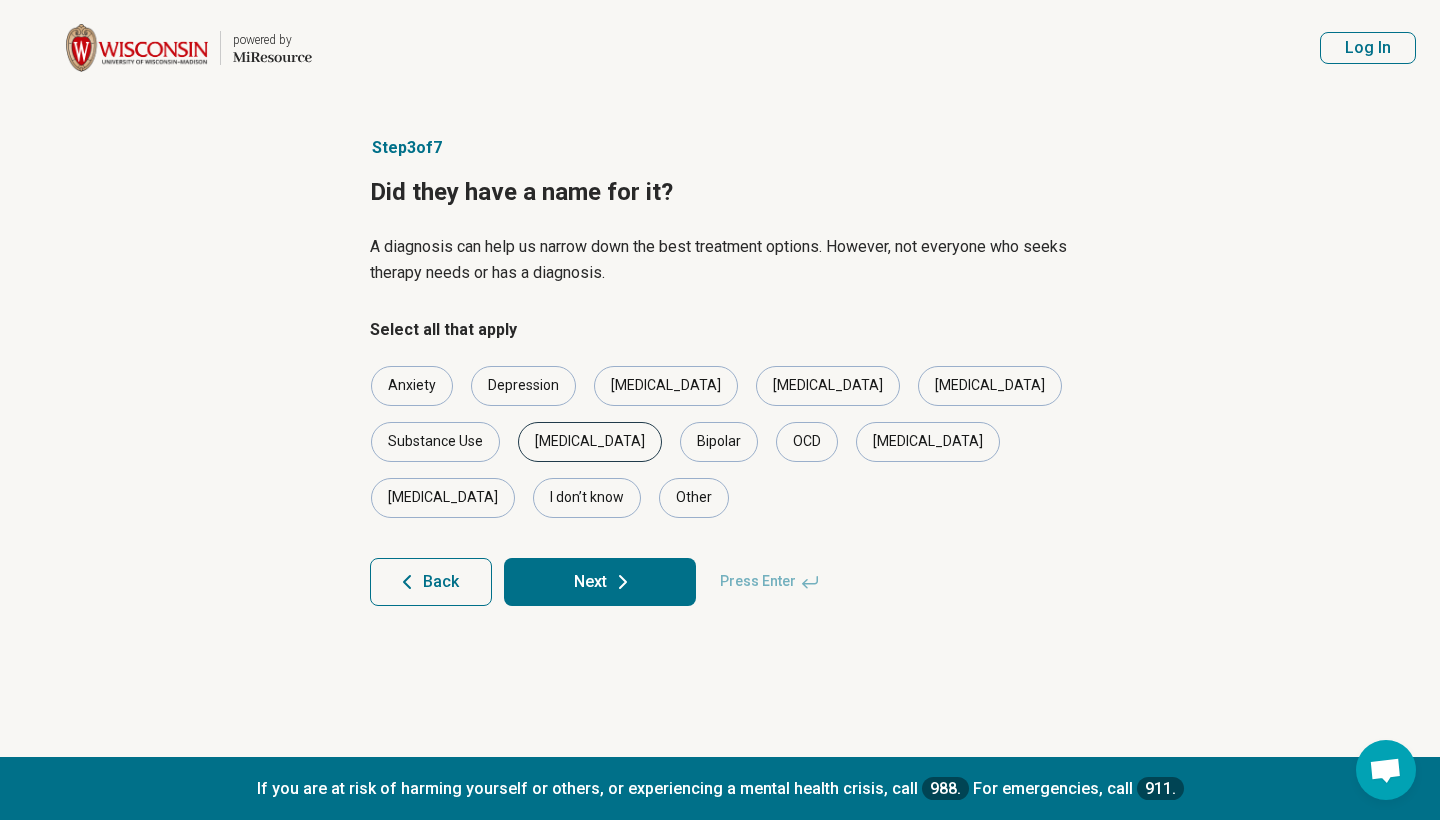 click on "Self-harm" at bounding box center (590, 442) 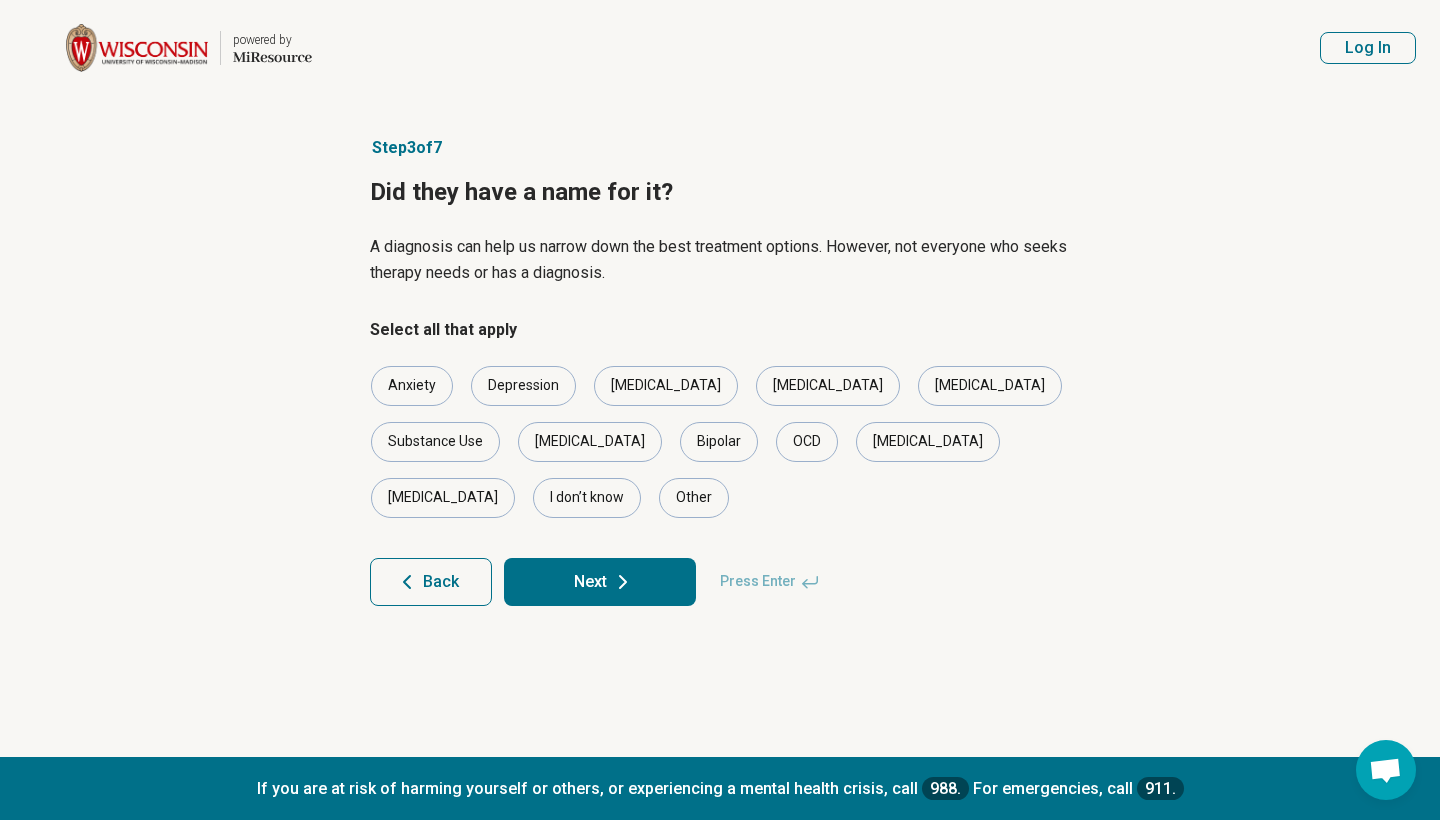 click on "Next" at bounding box center (600, 582) 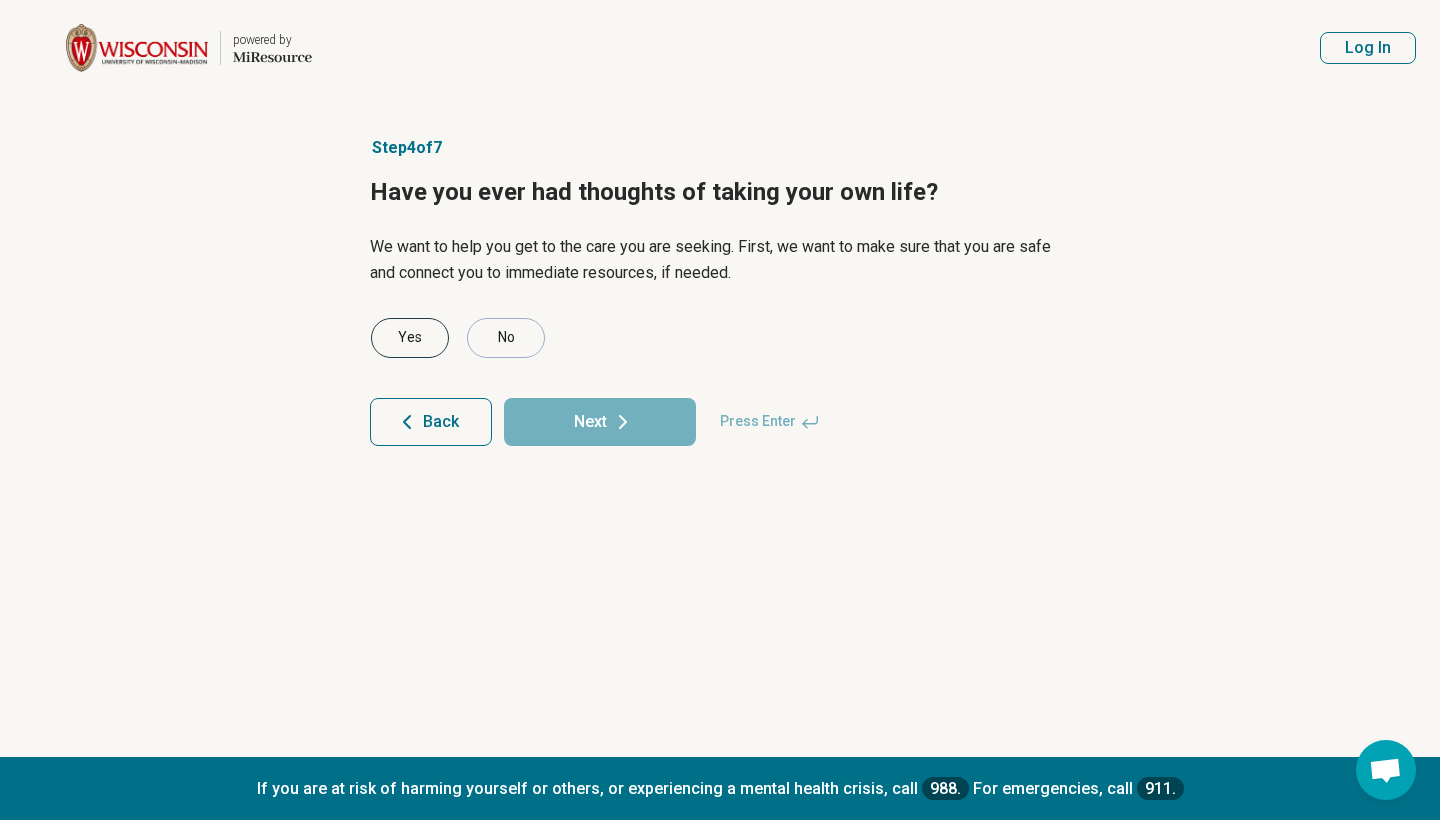 click on "Yes" at bounding box center (410, 338) 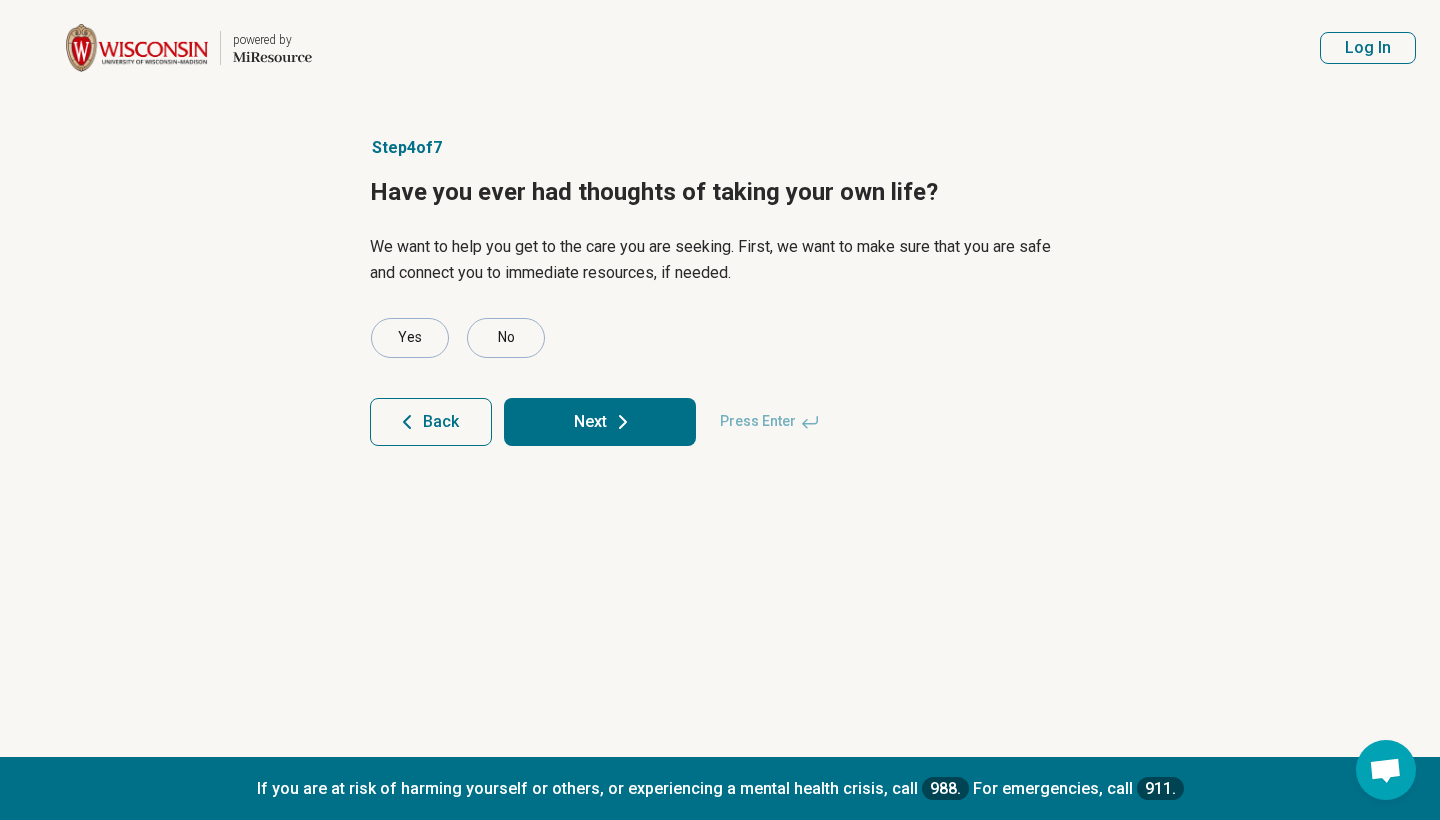 click on "Step  4  of  7 Have you ever had thoughts of taking your own life? We want to help you get to the care you are seeking. First, we want to make sure that you are safe and connect you to immediate resources, if needed. Yes No Back Next Press Enter" at bounding box center (720, 426) 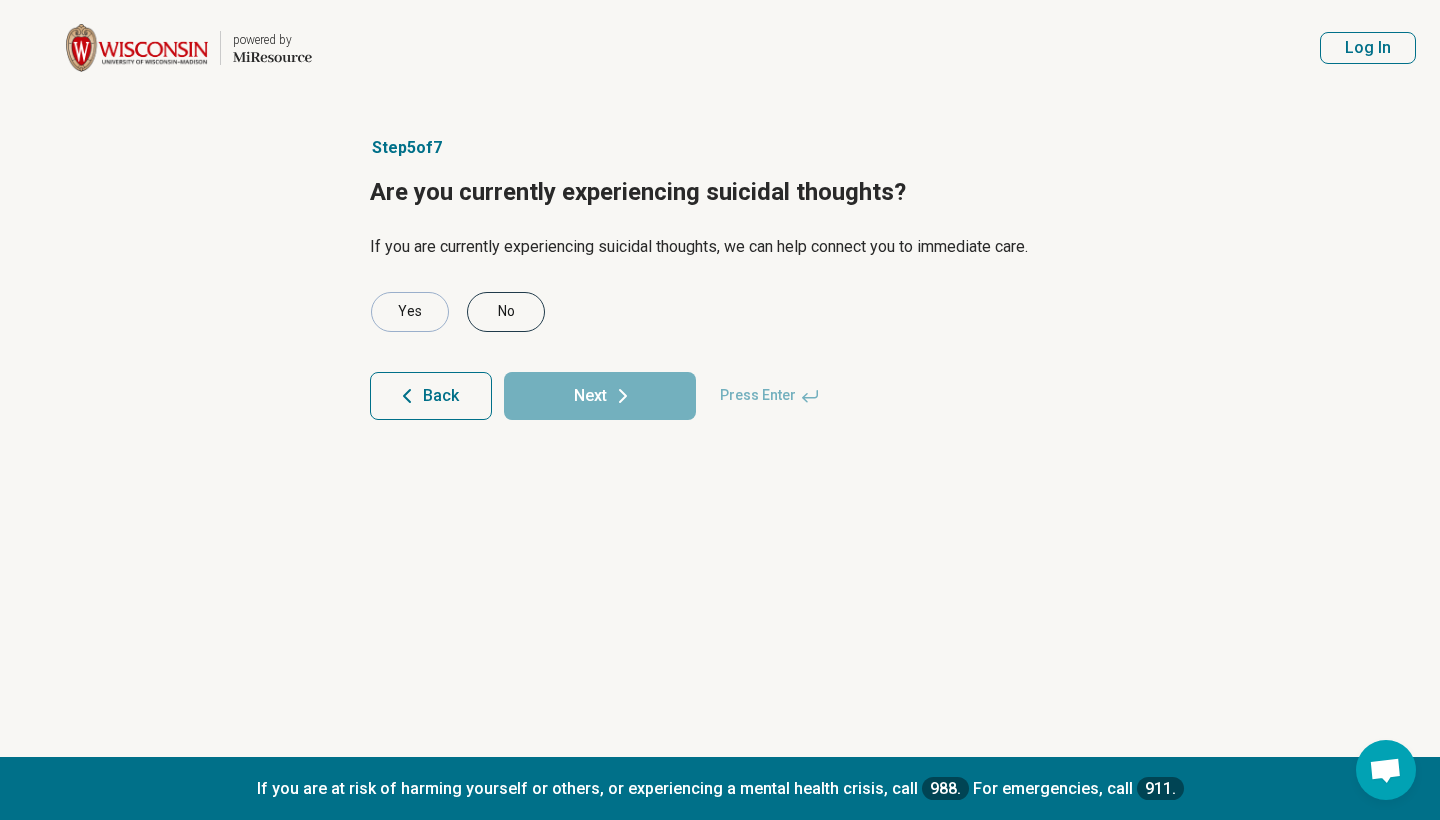 click on "No" at bounding box center (506, 312) 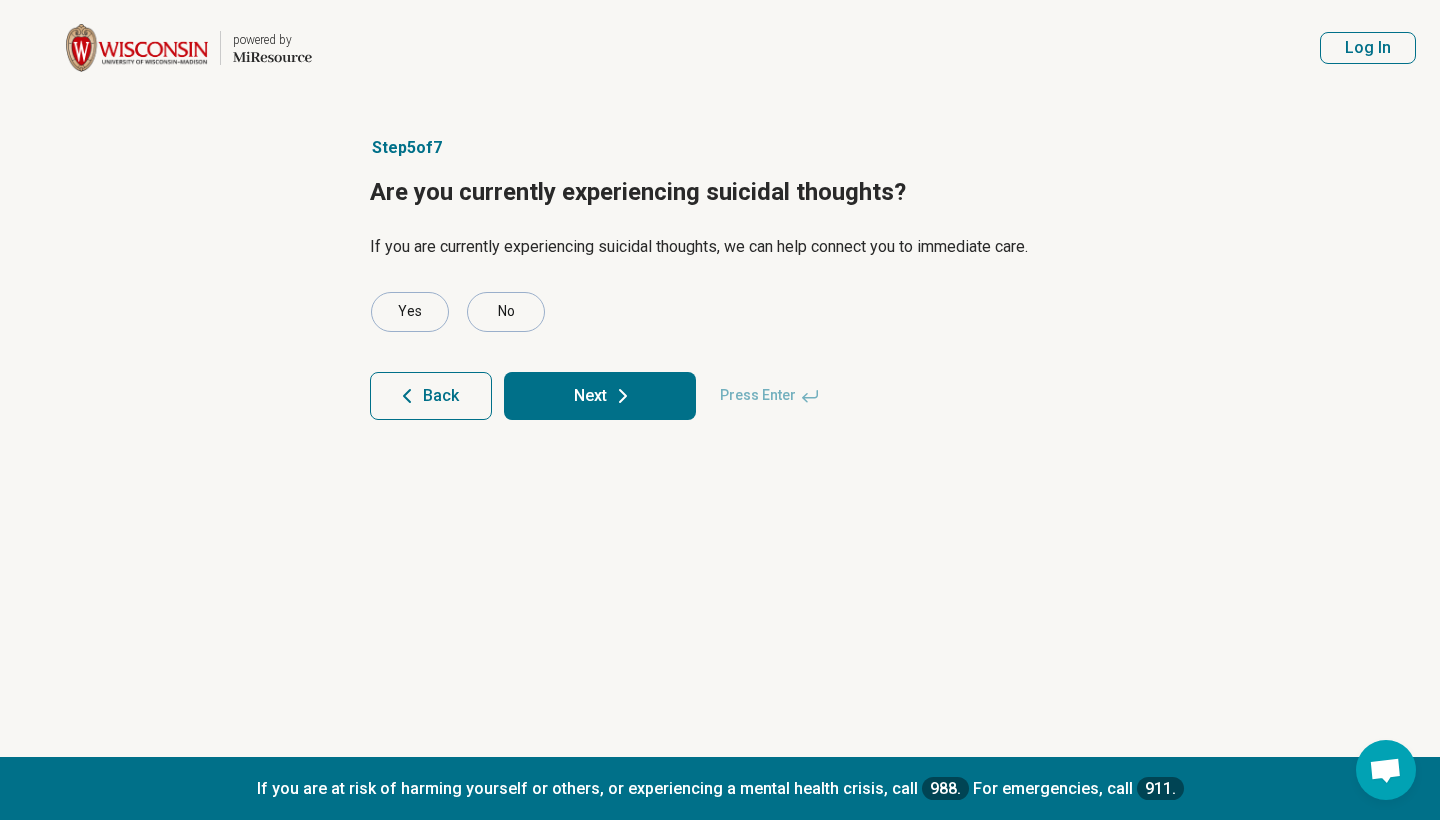 click on "Next" at bounding box center [600, 396] 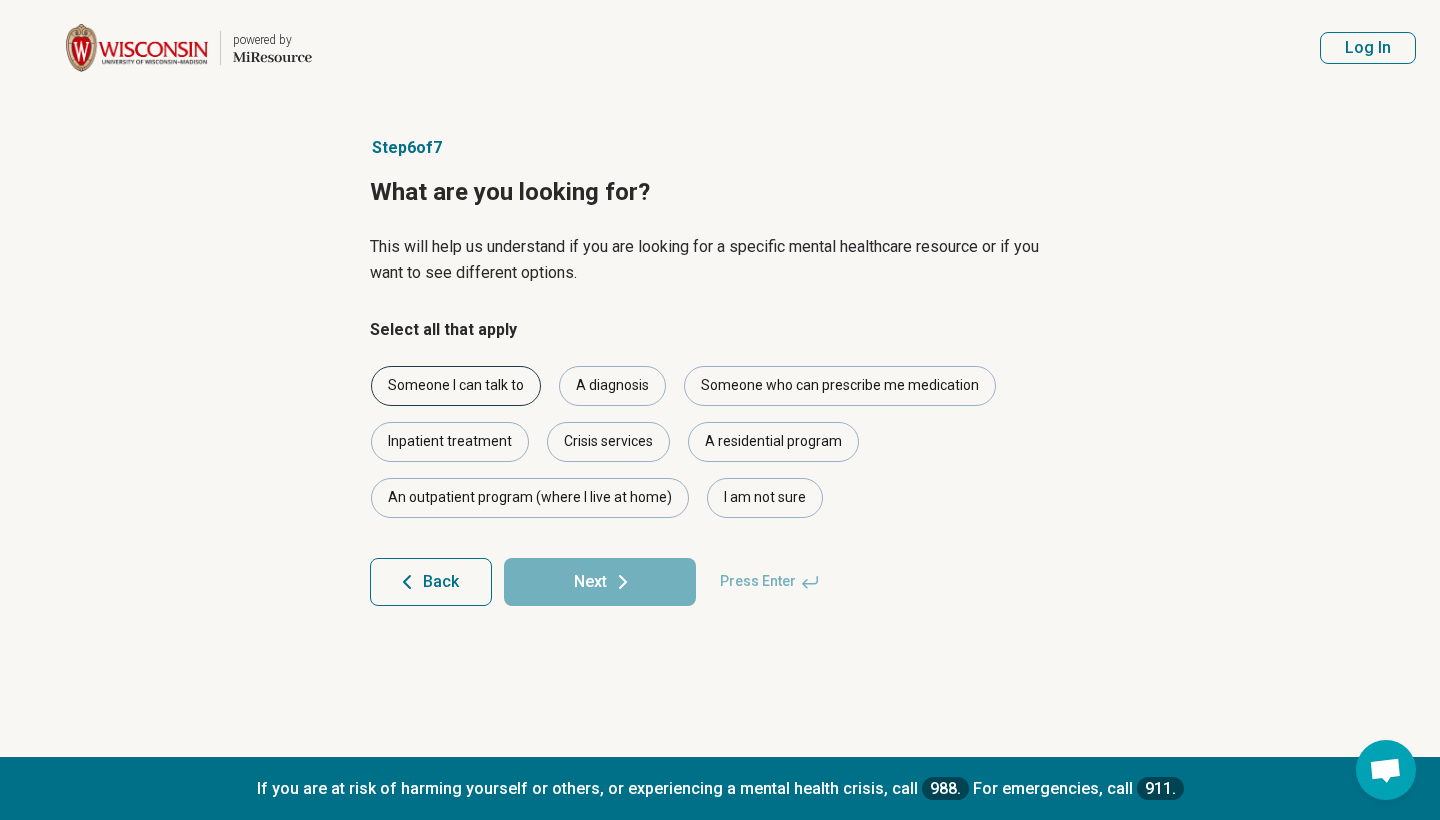 click on "Someone I can talk to" at bounding box center [456, 386] 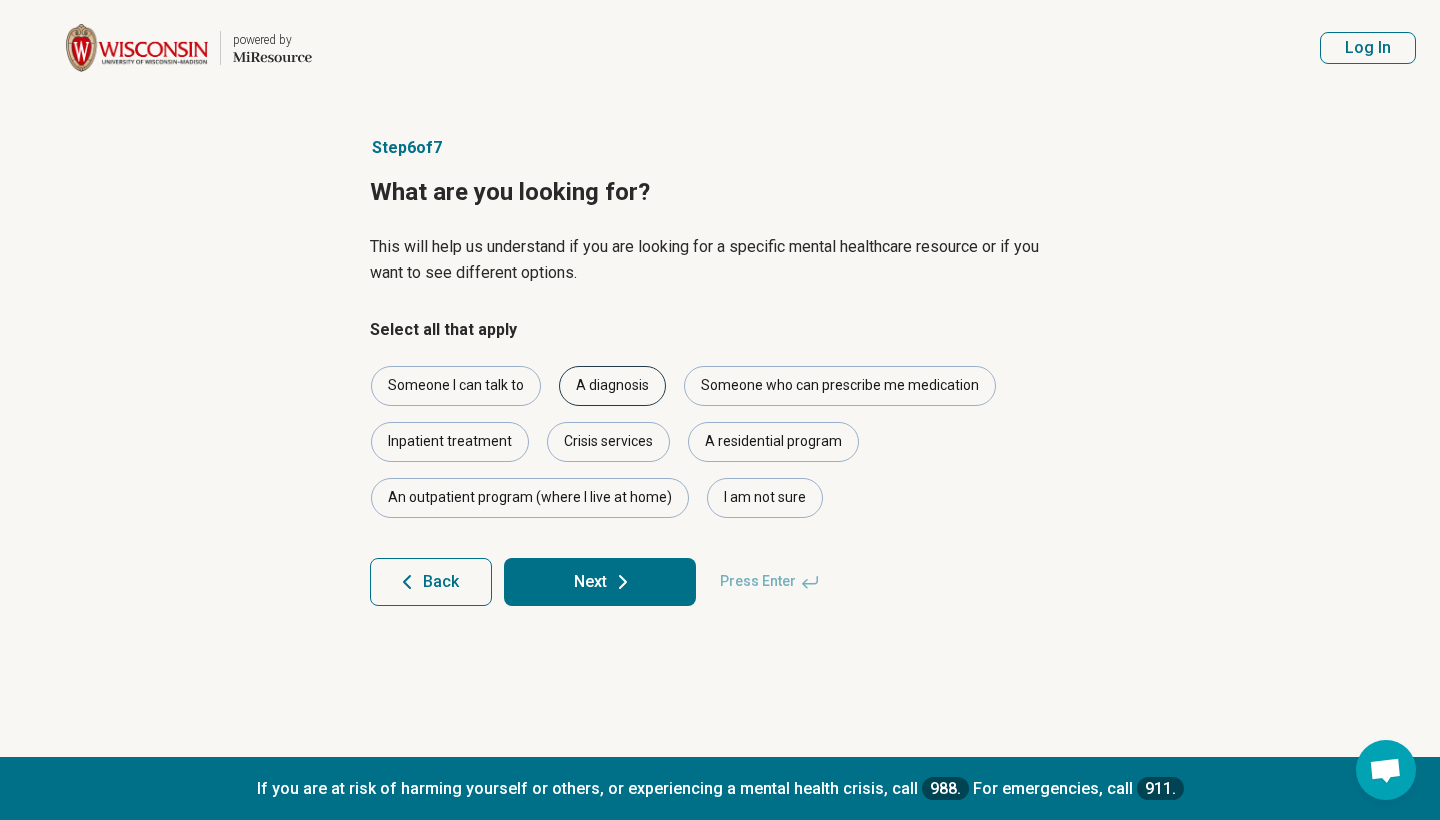 click on "A diagnosis" at bounding box center (612, 386) 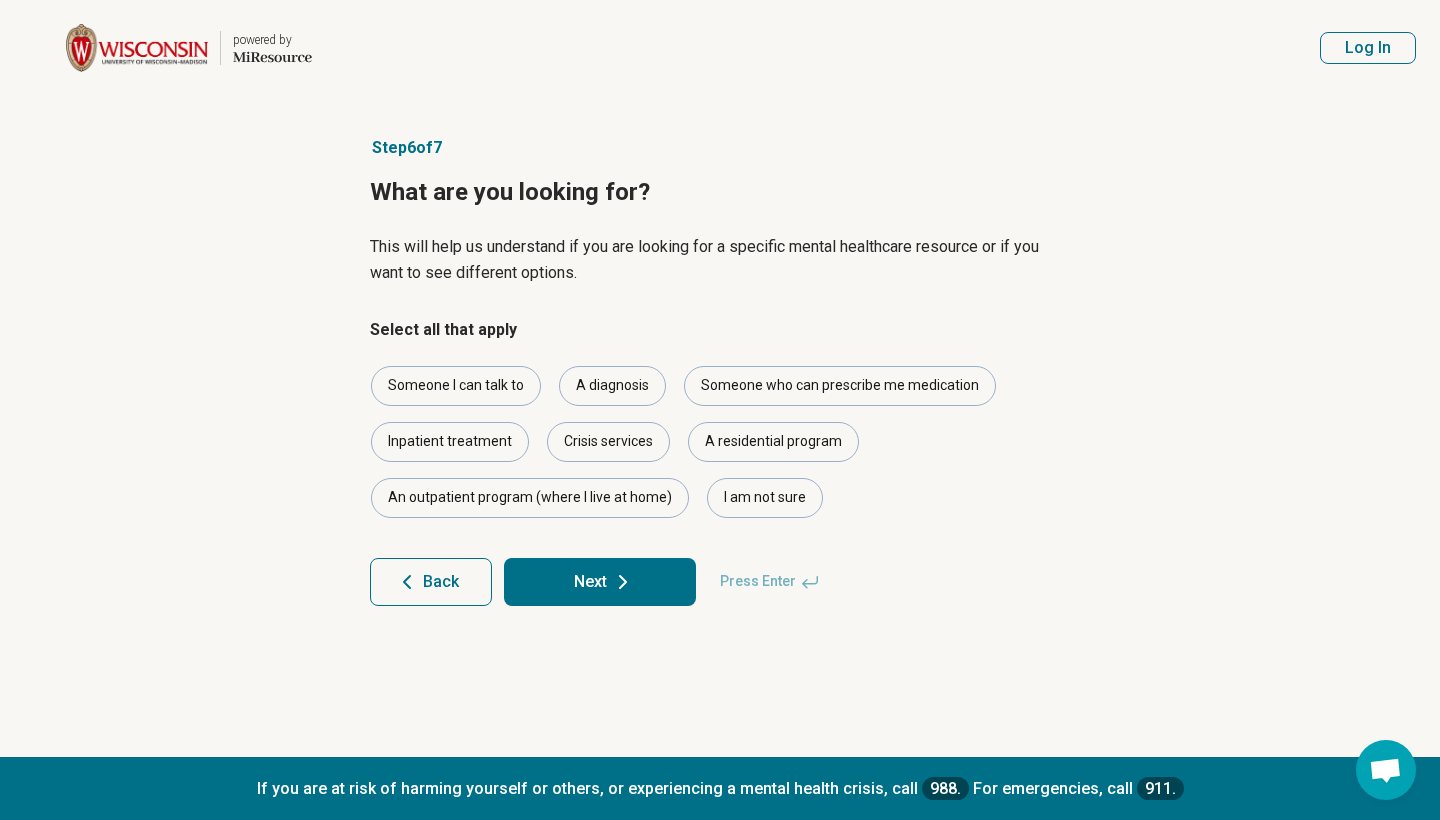 click on "Next" at bounding box center [600, 582] 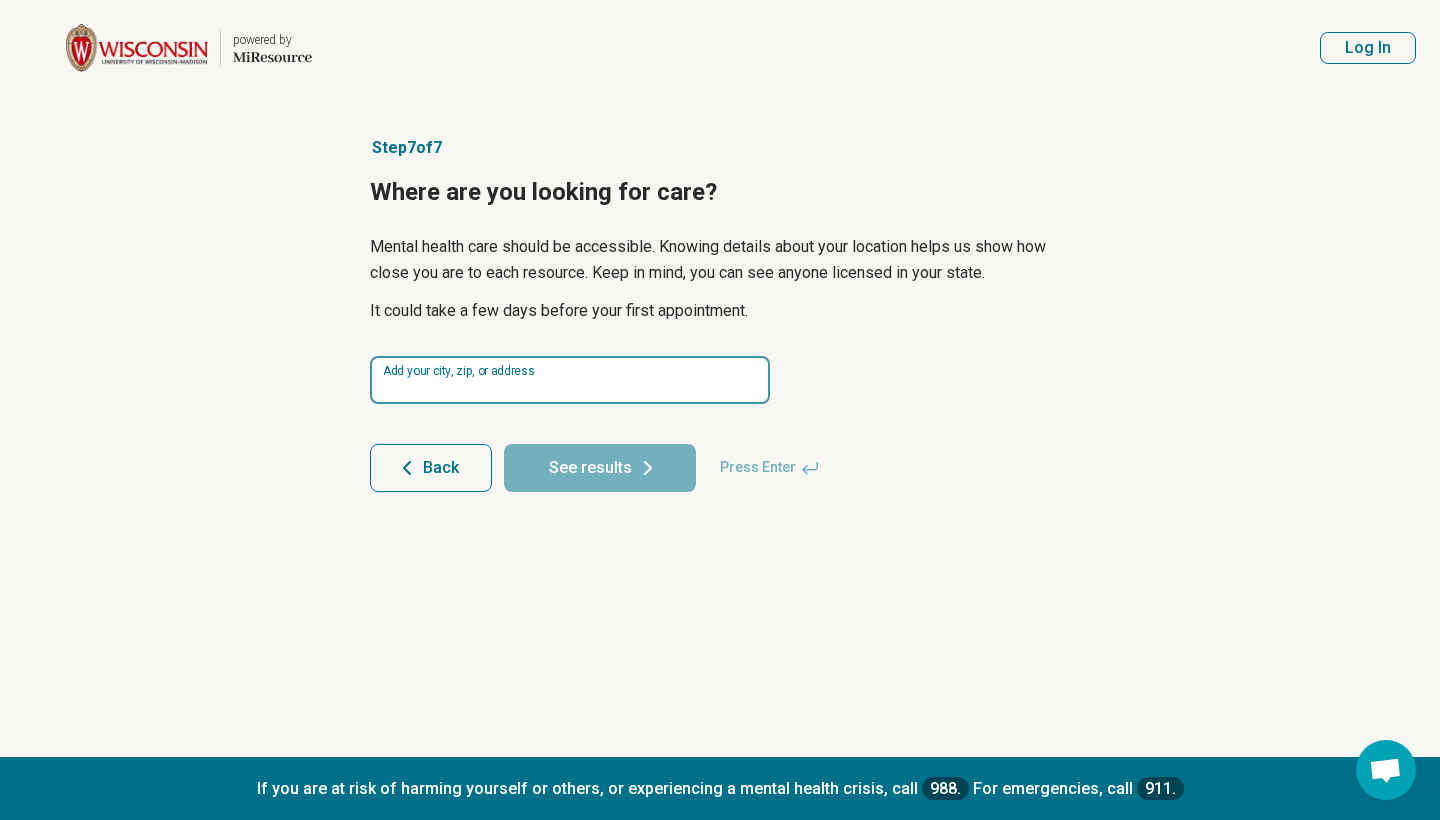 click at bounding box center [570, 380] 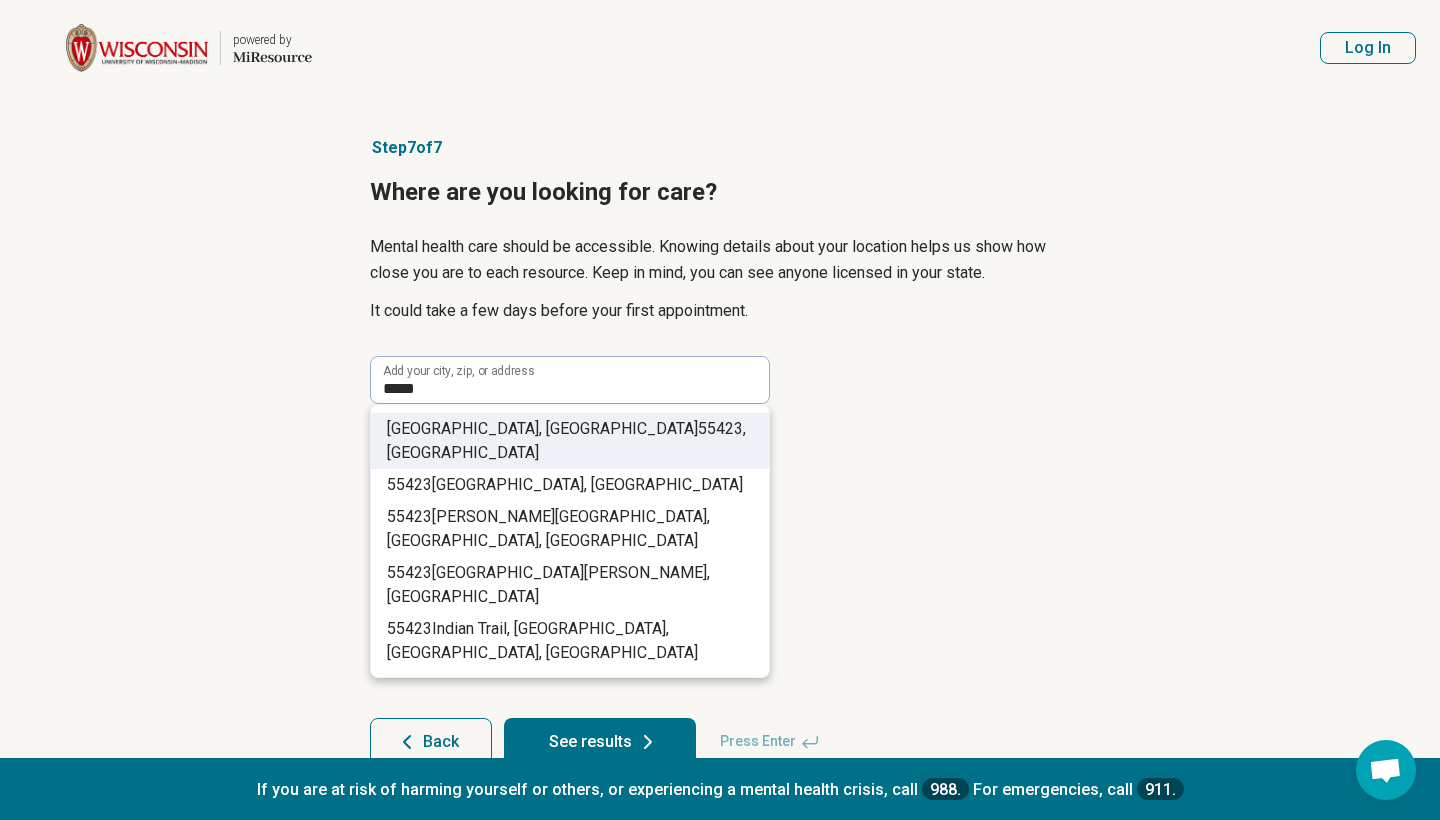 click on "Minneapolis, MN  55423 , USA" at bounding box center [570, 441] 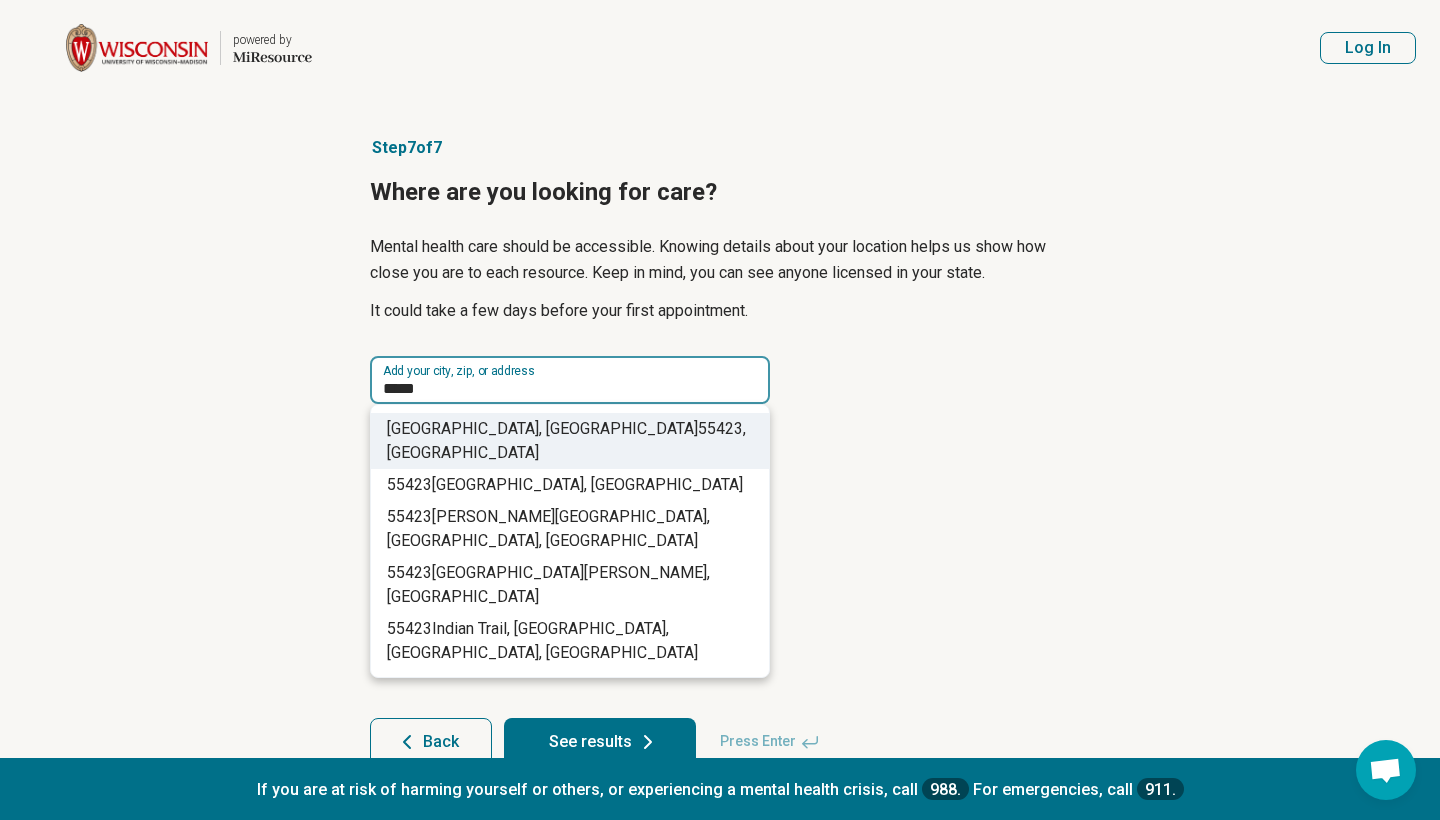 type on "**********" 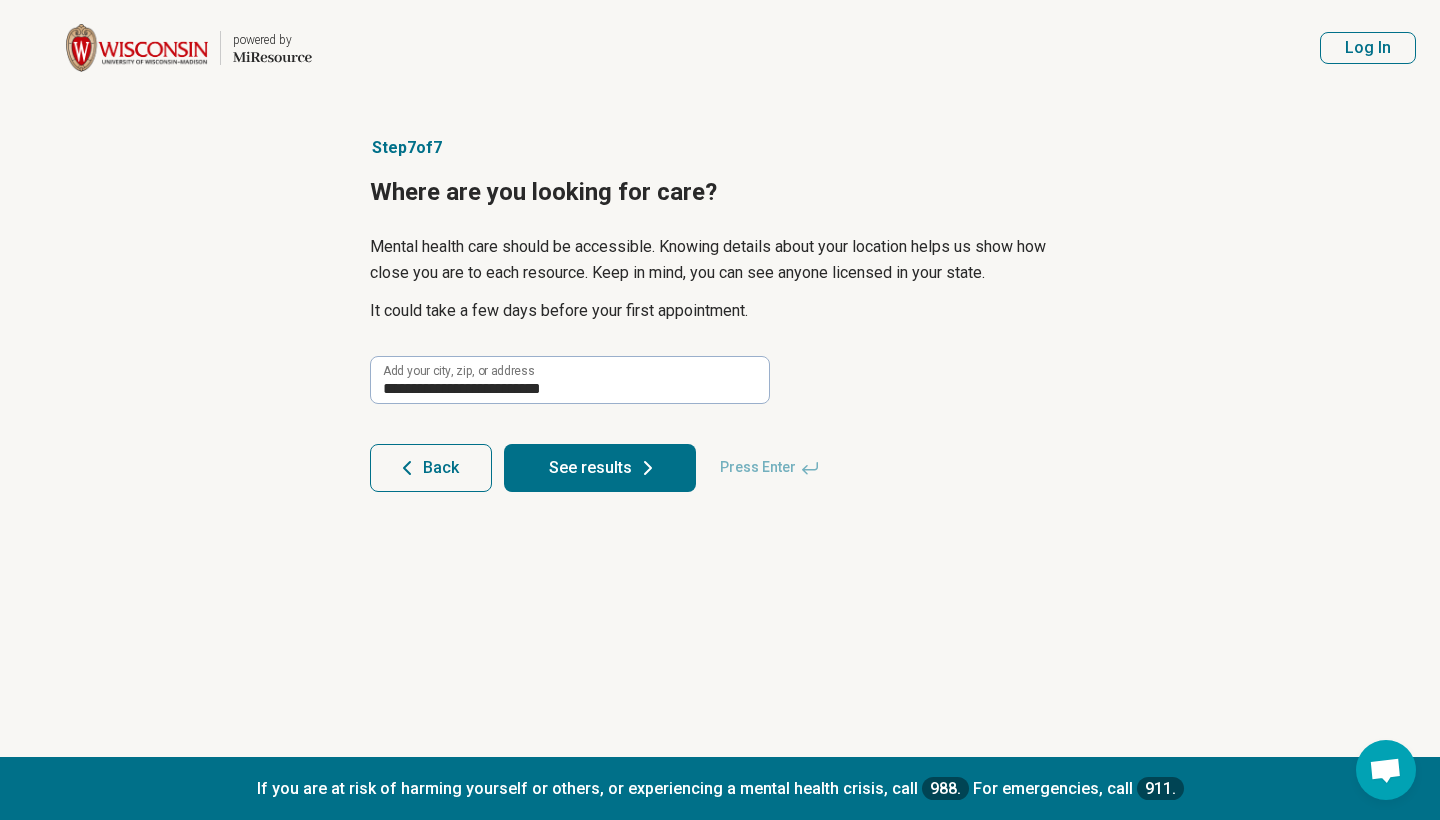 click on "See results" at bounding box center [600, 468] 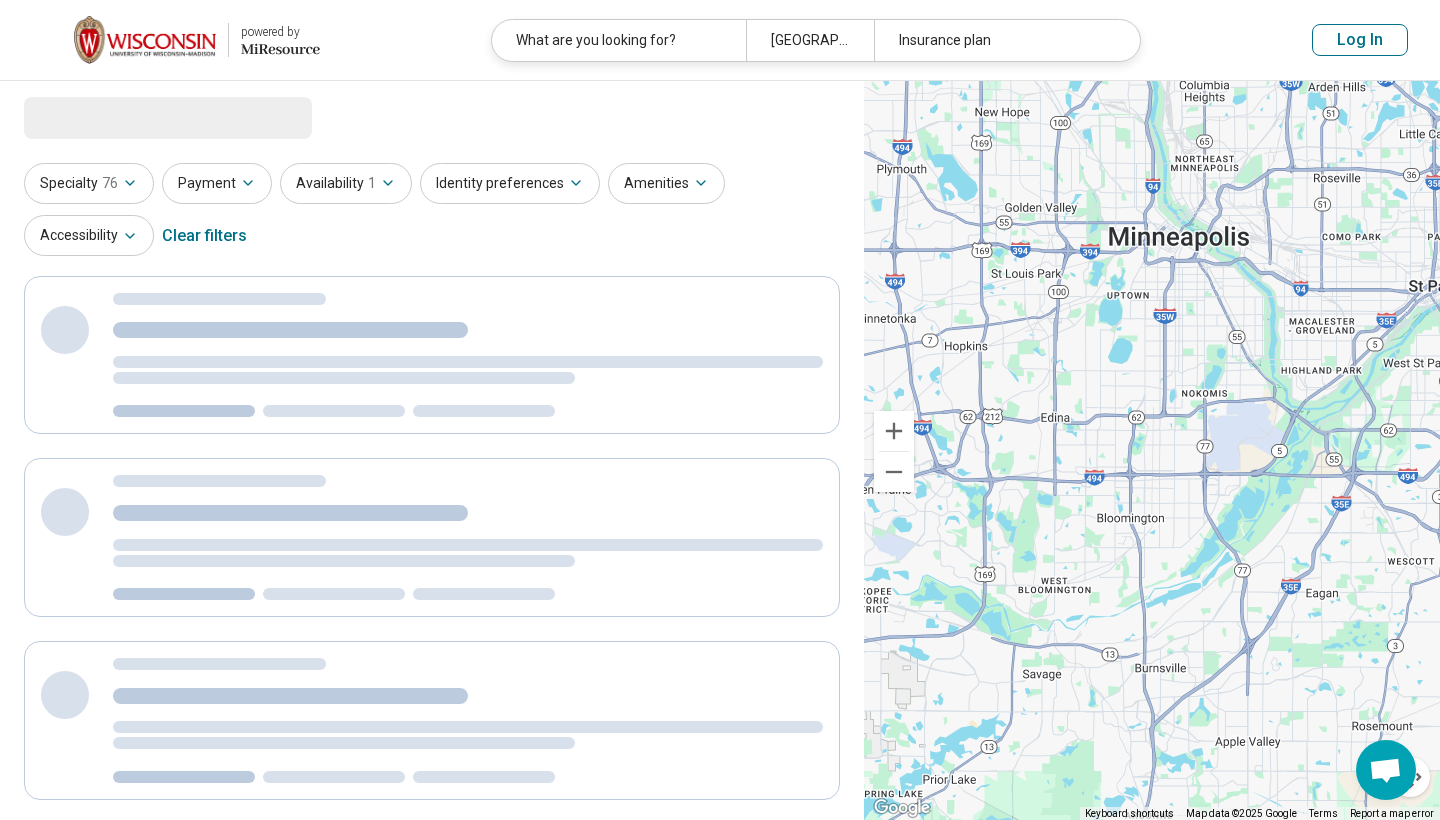 select on "***" 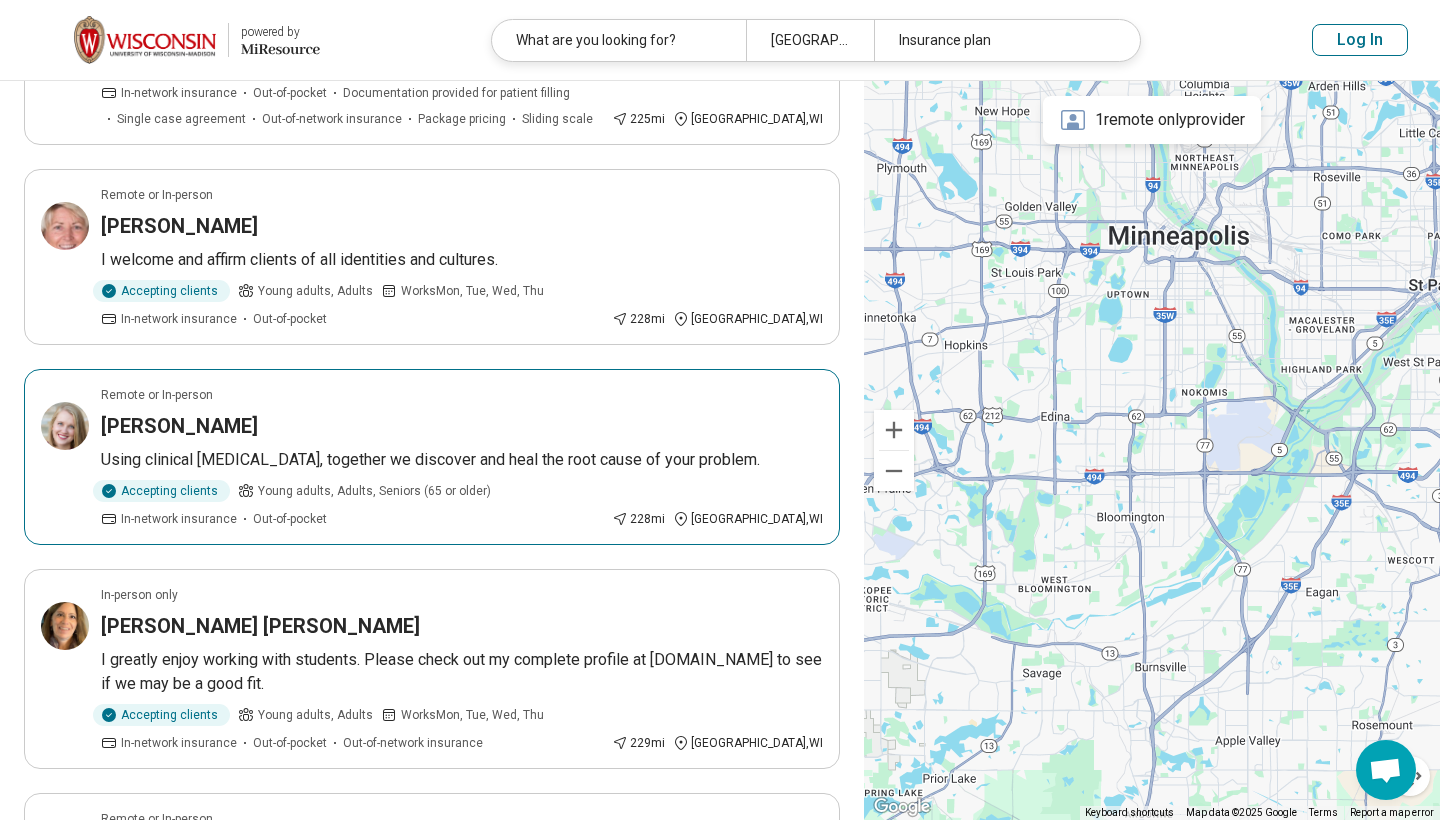 scroll, scrollTop: 327, scrollLeft: 0, axis: vertical 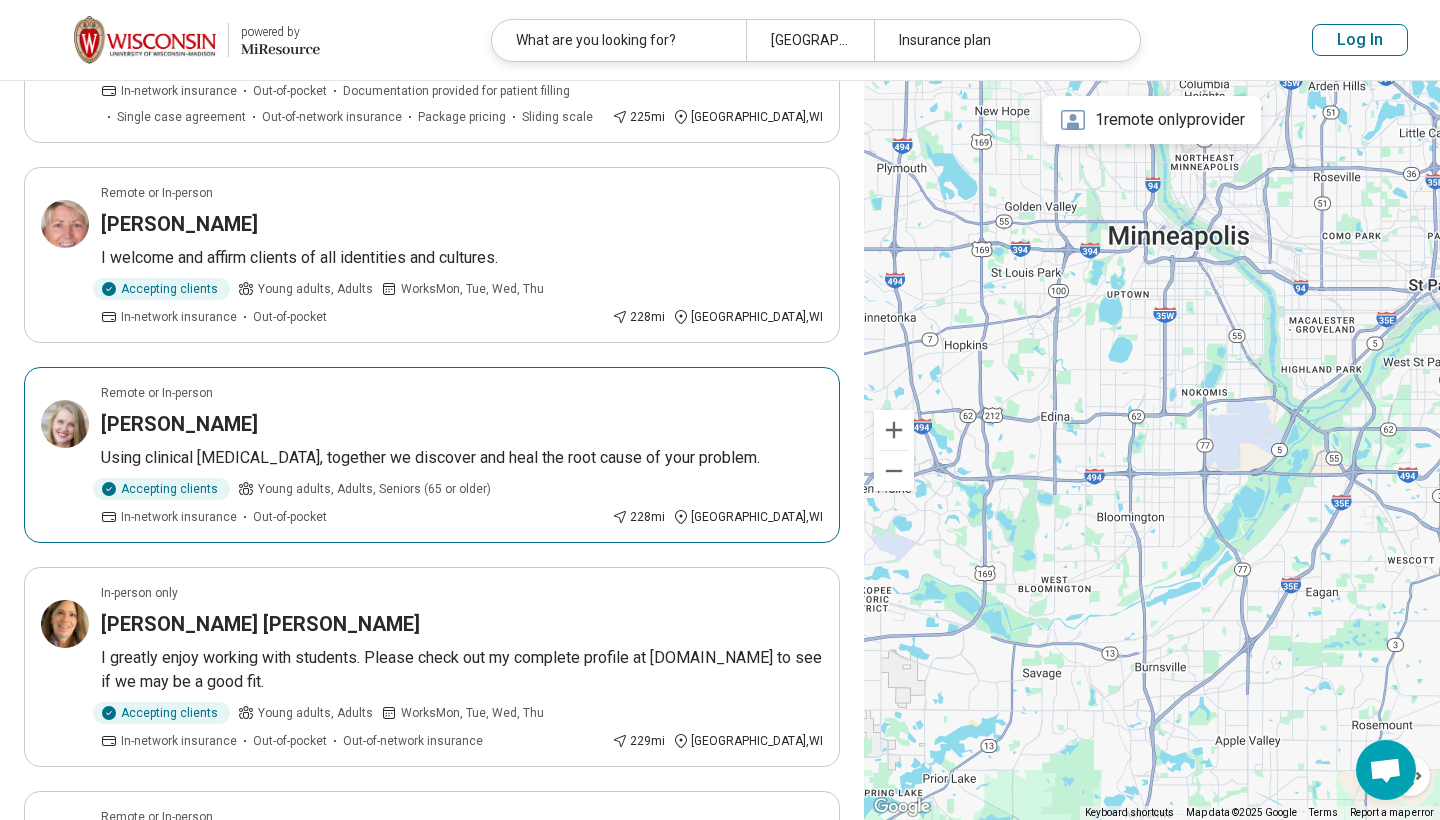click on "Remote or In-person Brita Larson Using clinical hypnotherapy, together we discover and heal the root cause of your problem. Accepting clients Young adults, Adults, Seniors (65 or older) In-network insurance Out-of-pocket 228  mi Madison ,  WI" at bounding box center (432, 455) 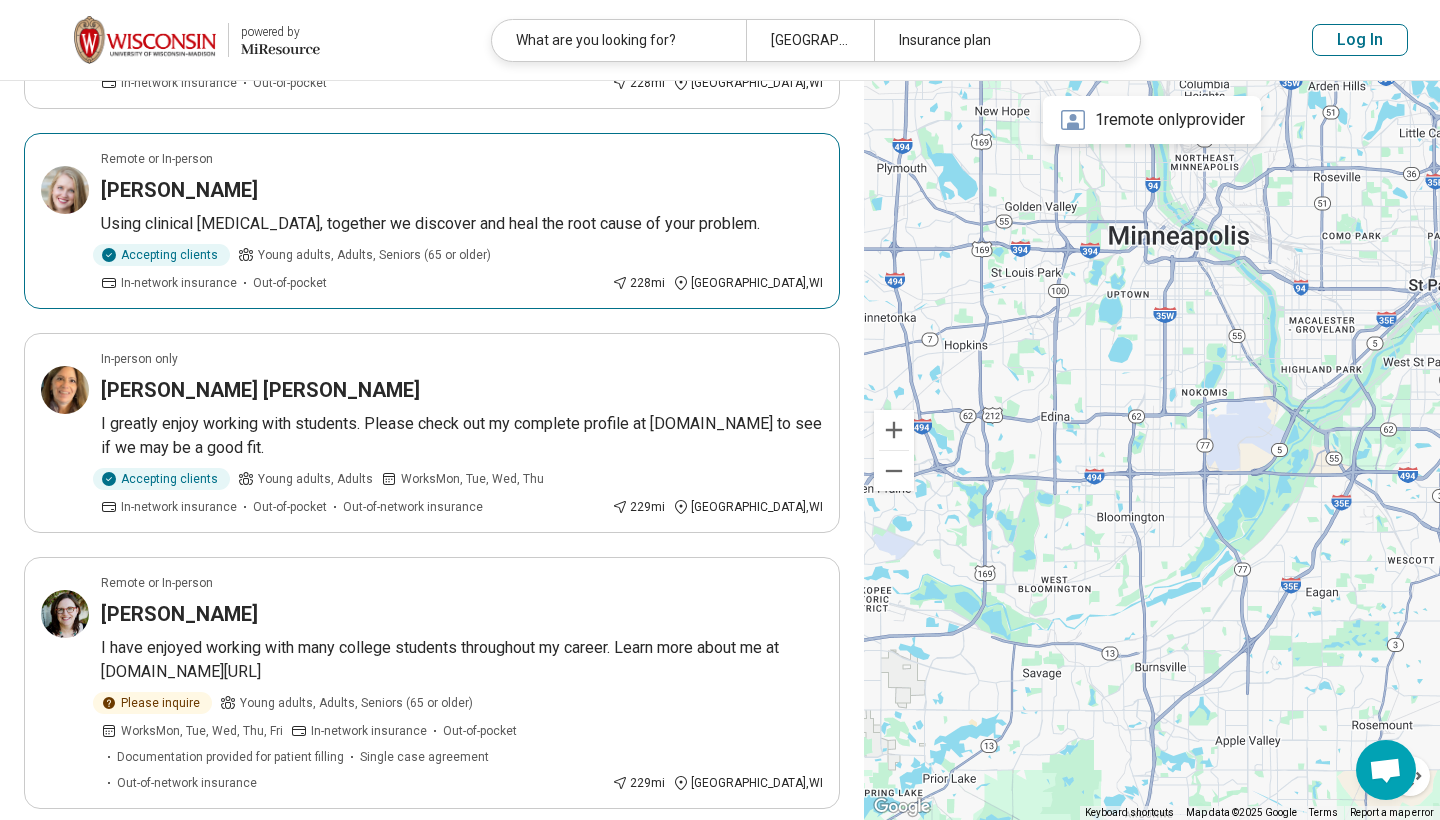scroll, scrollTop: 566, scrollLeft: 0, axis: vertical 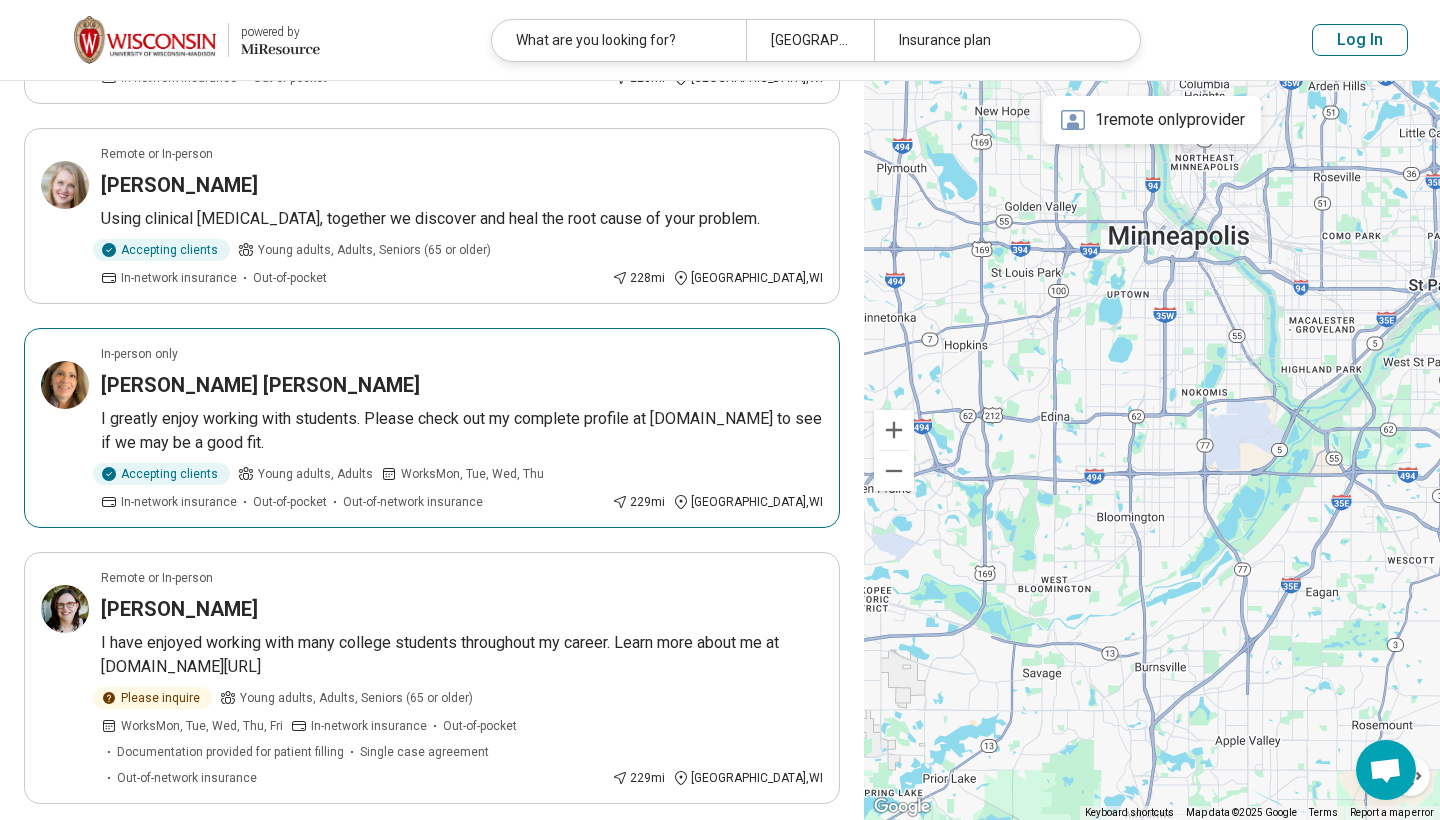 click on "I greatly enjoy working with students.  Please check out my complete profile at www.integralpsychology.com to see if we may be a good fit." at bounding box center (462, 431) 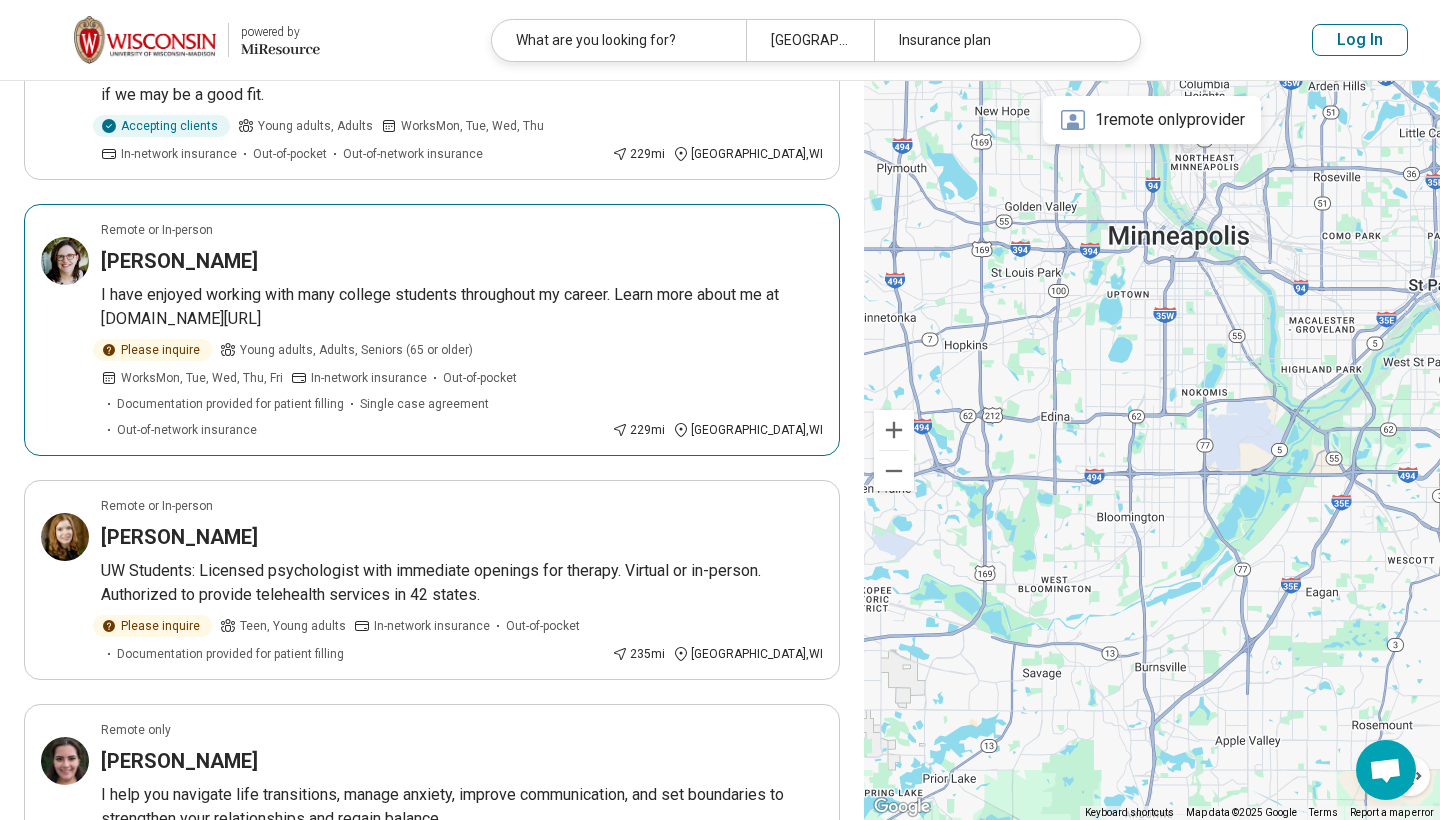 scroll, scrollTop: 915, scrollLeft: 0, axis: vertical 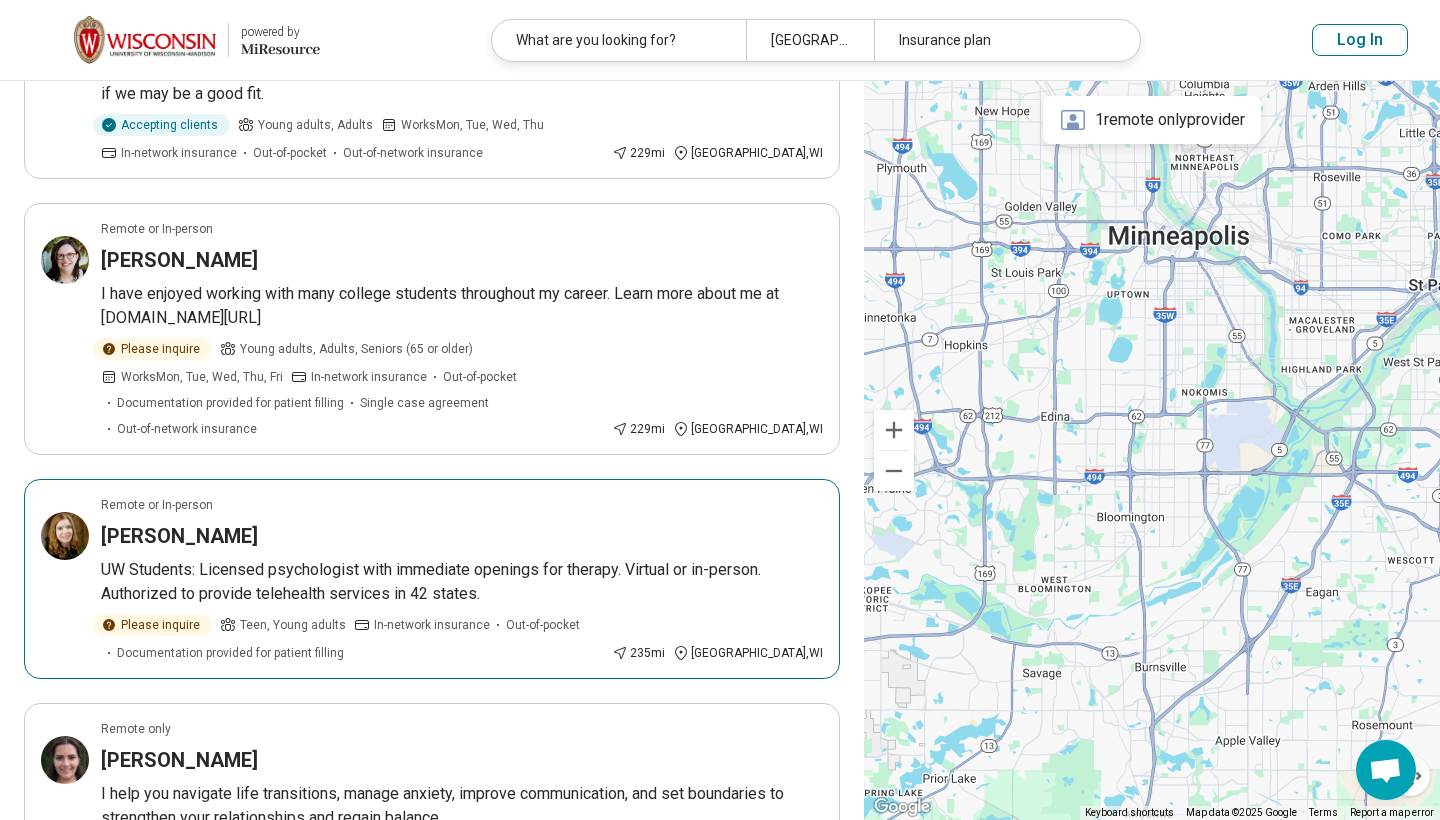 click on "UW Students: Licensed psychologist with immediate openings for therapy. Virtual or in-person. Authorized to provide telehealth services in 42 states." at bounding box center [462, 582] 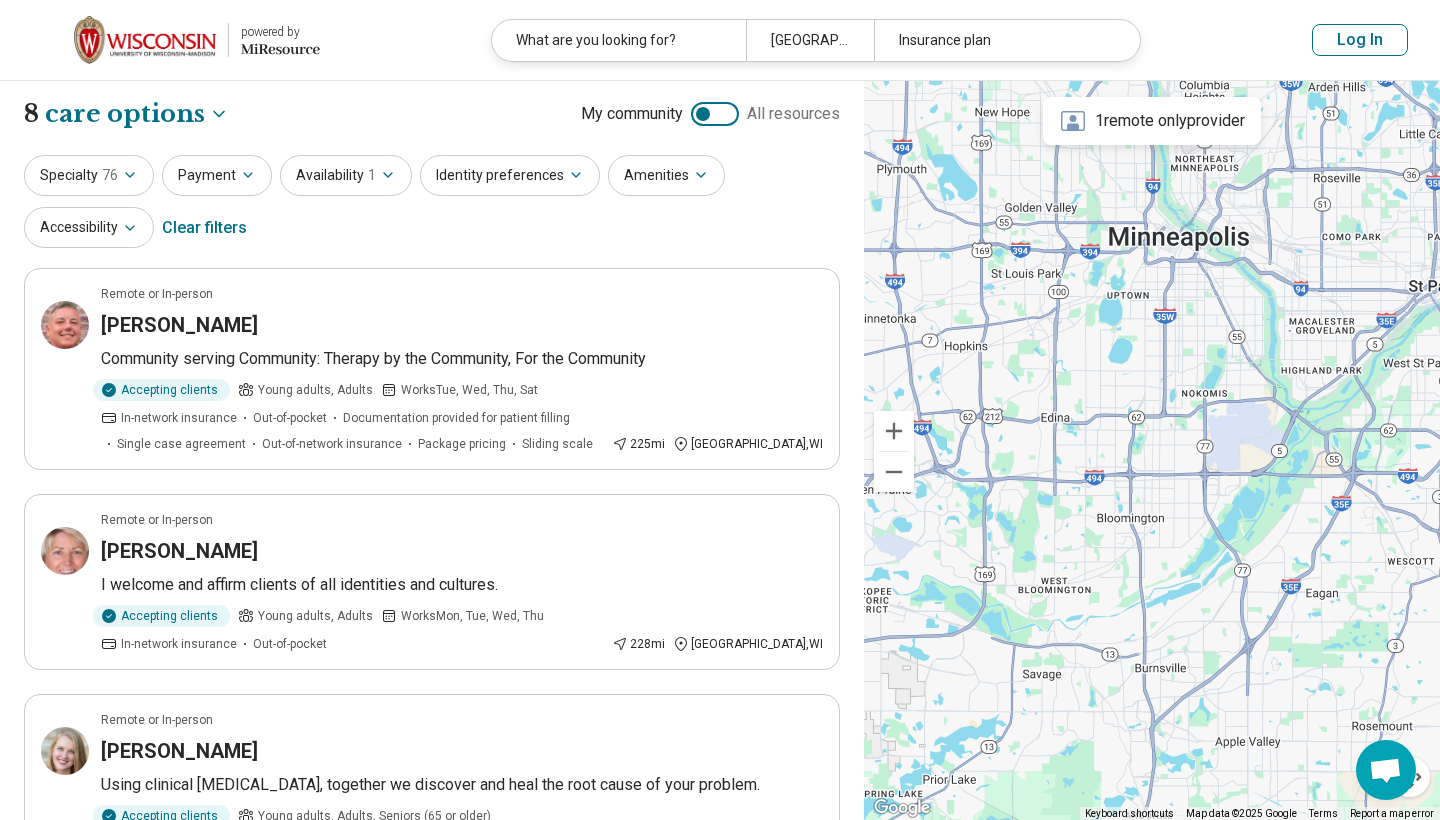 scroll, scrollTop: 0, scrollLeft: 0, axis: both 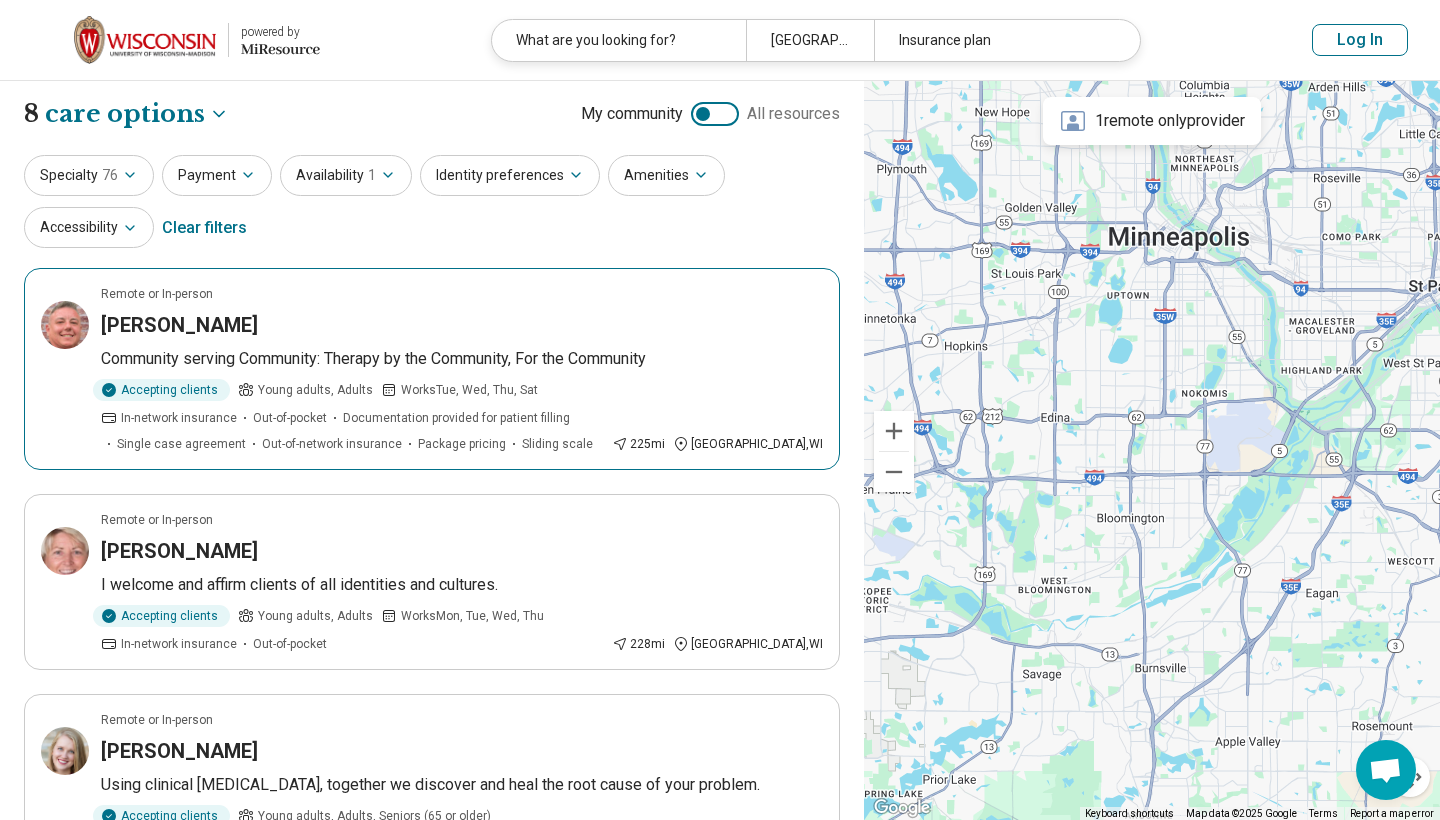click on "Remote or In-person Elaina Meier Community serving Community: Therapy by the Community, For the Community Accepting clients Young adults, Adults Works  Tue, Wed, Thu, Sat In-network insurance Out-of-pocket Documentation provided for patient filling Single case agreement Out-of-network insurance Package pricing Sliding scale 225  mi Milwaukee ,  WI" at bounding box center [432, 369] 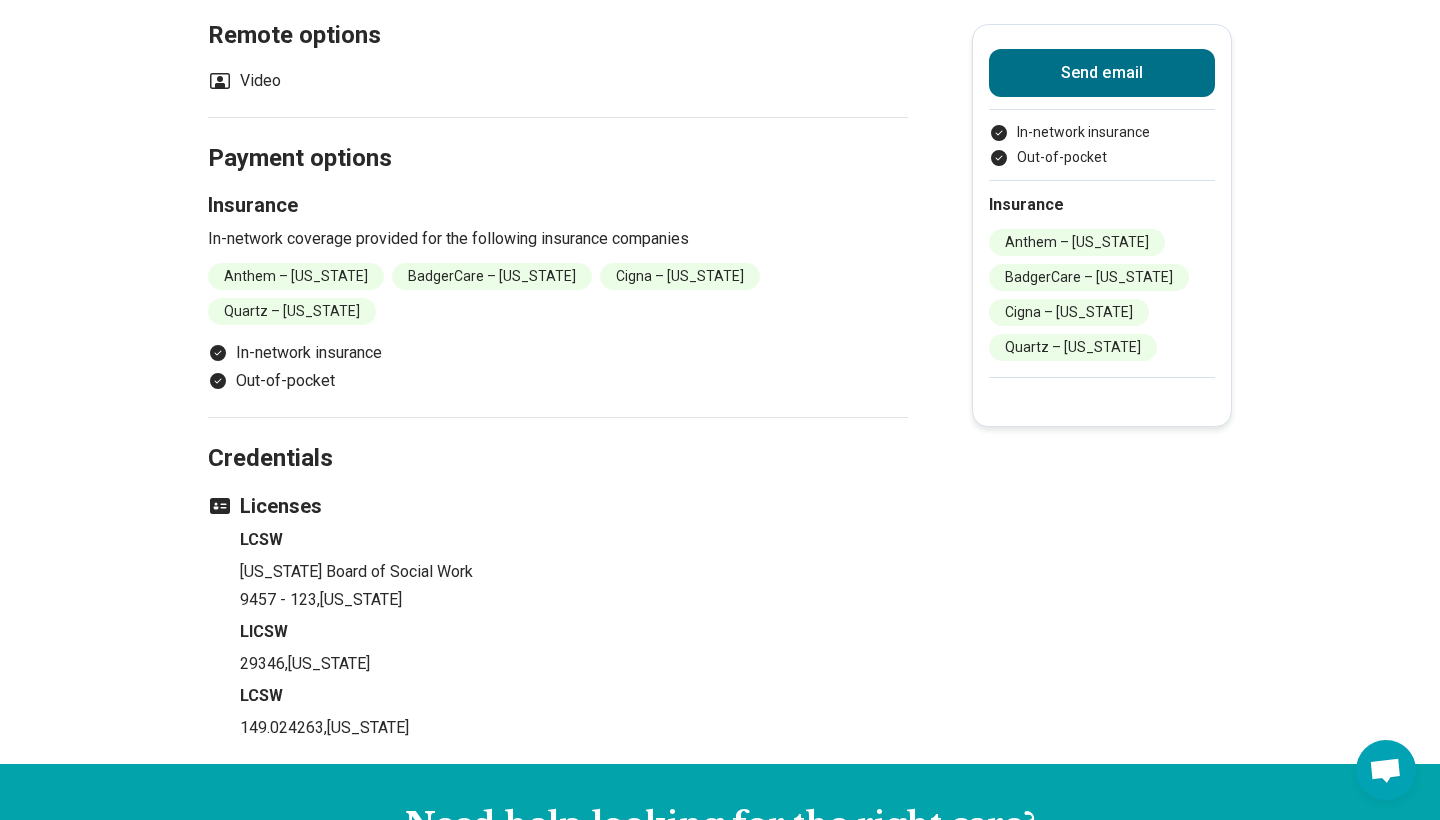 scroll, scrollTop: 1064, scrollLeft: 0, axis: vertical 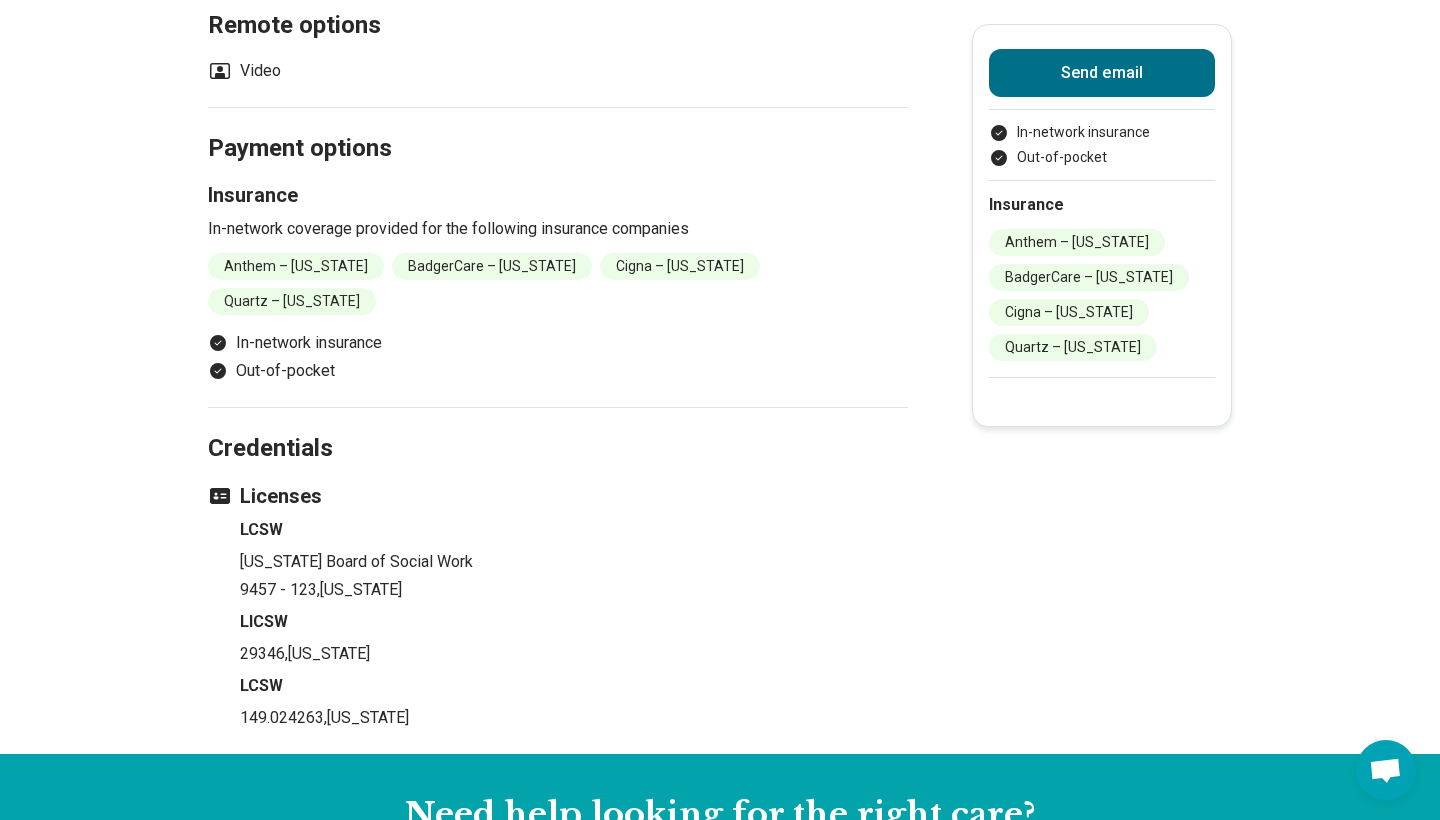 click on "BadgerCare – [US_STATE]" at bounding box center (492, 266) 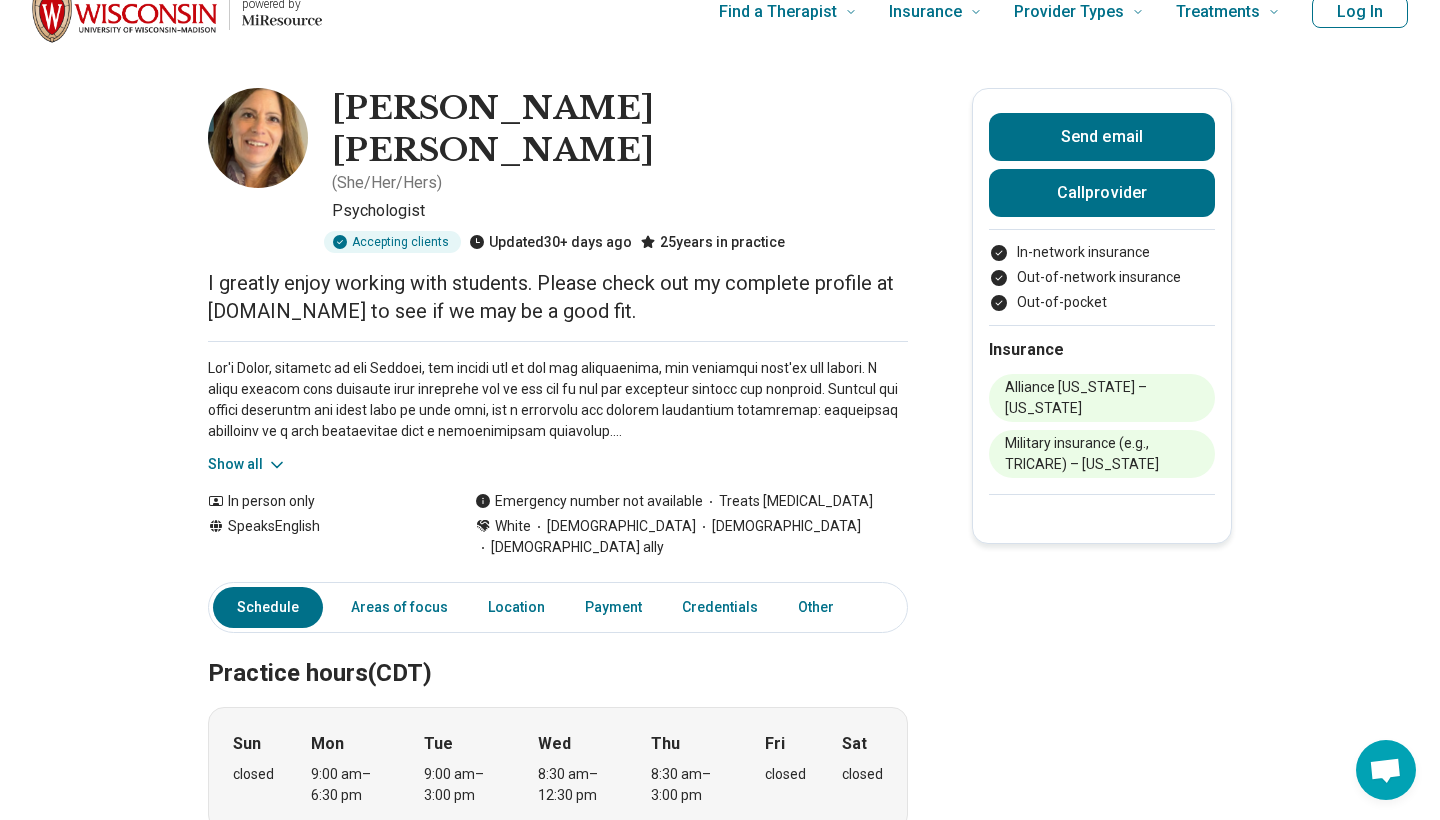 scroll, scrollTop: 35, scrollLeft: 0, axis: vertical 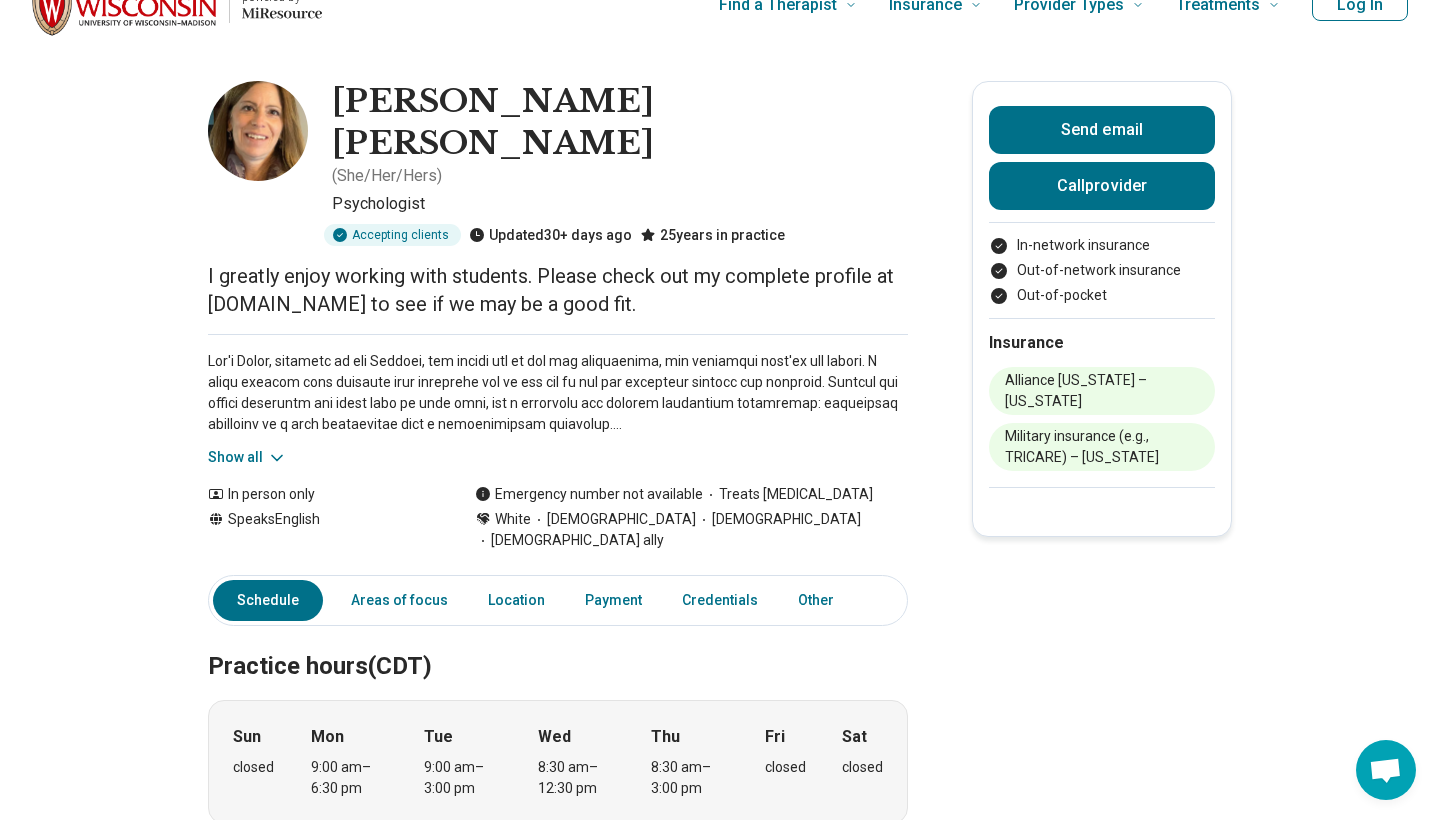 click 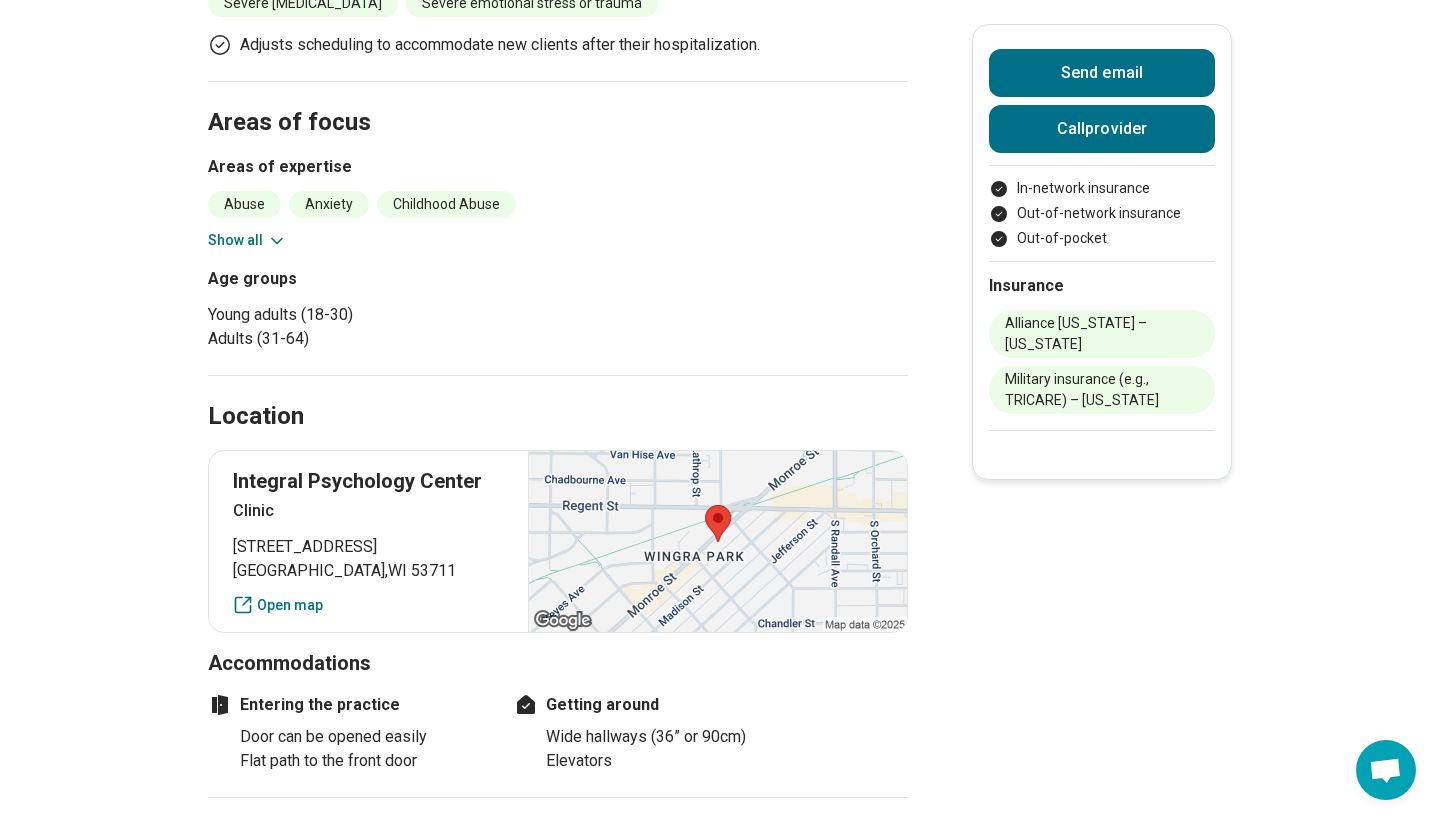 scroll, scrollTop: 1166, scrollLeft: 0, axis: vertical 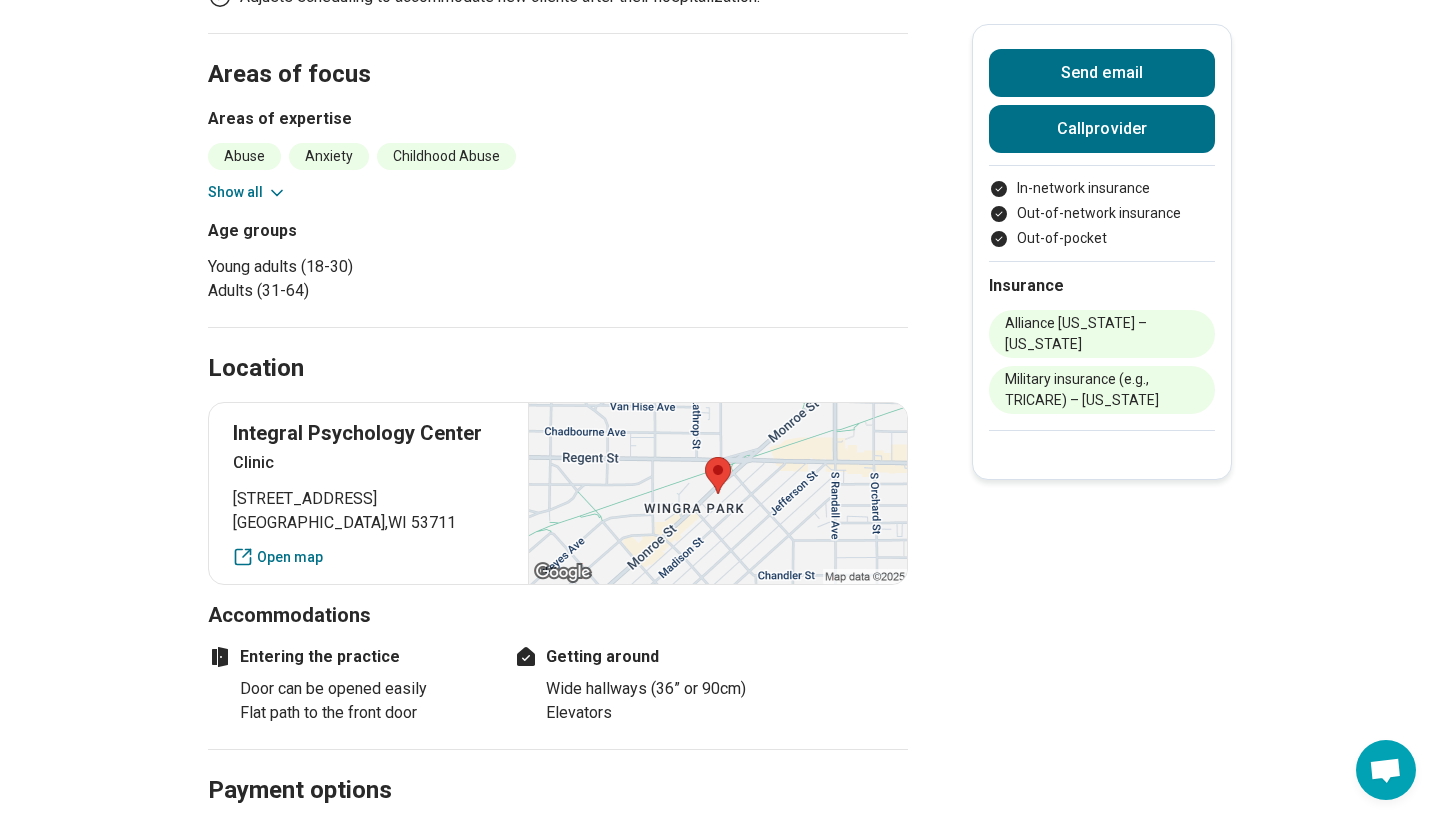 click on "Madison ,  WI   53711" at bounding box center [368, 523] 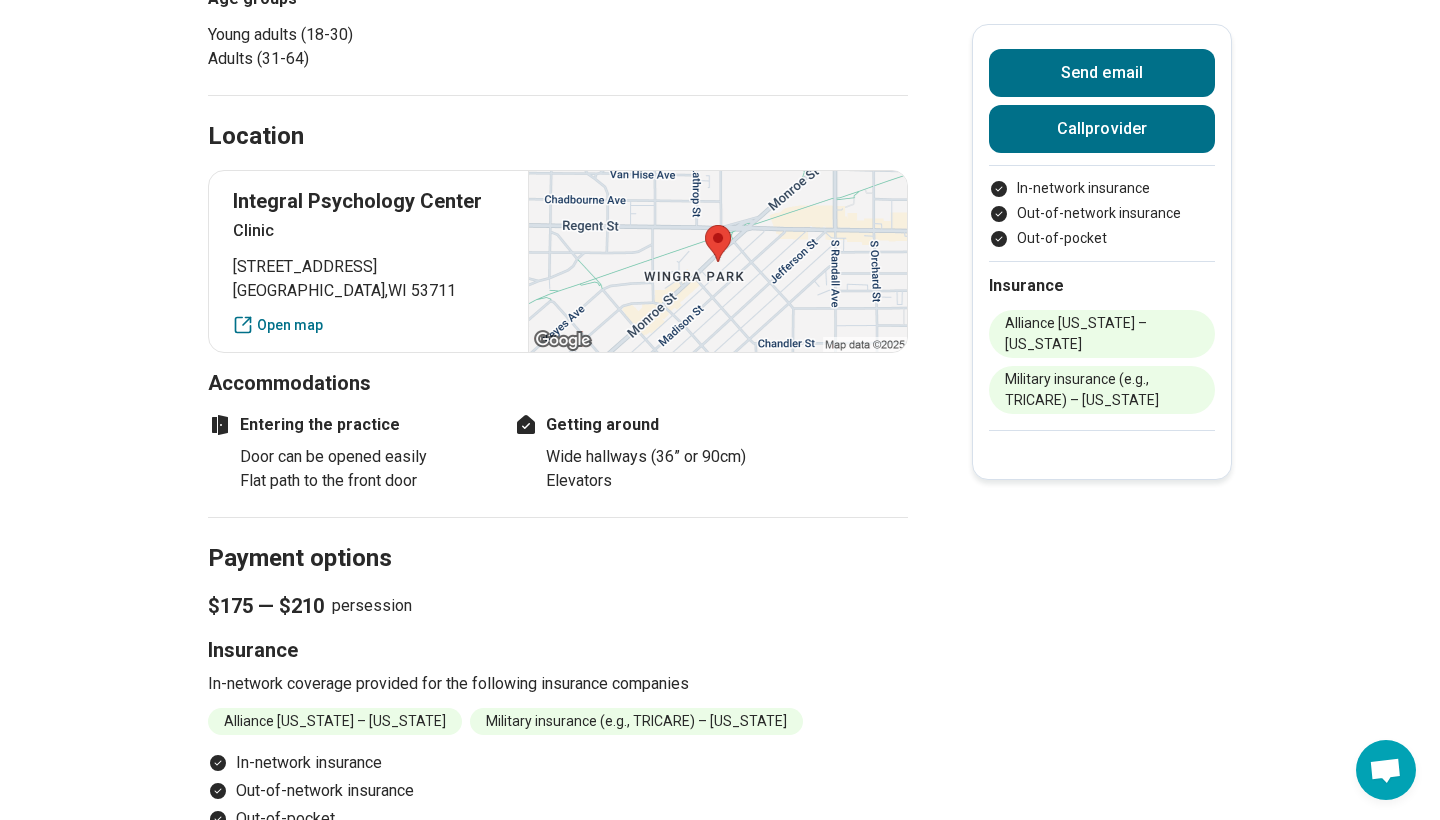 scroll, scrollTop: 1400, scrollLeft: 0, axis: vertical 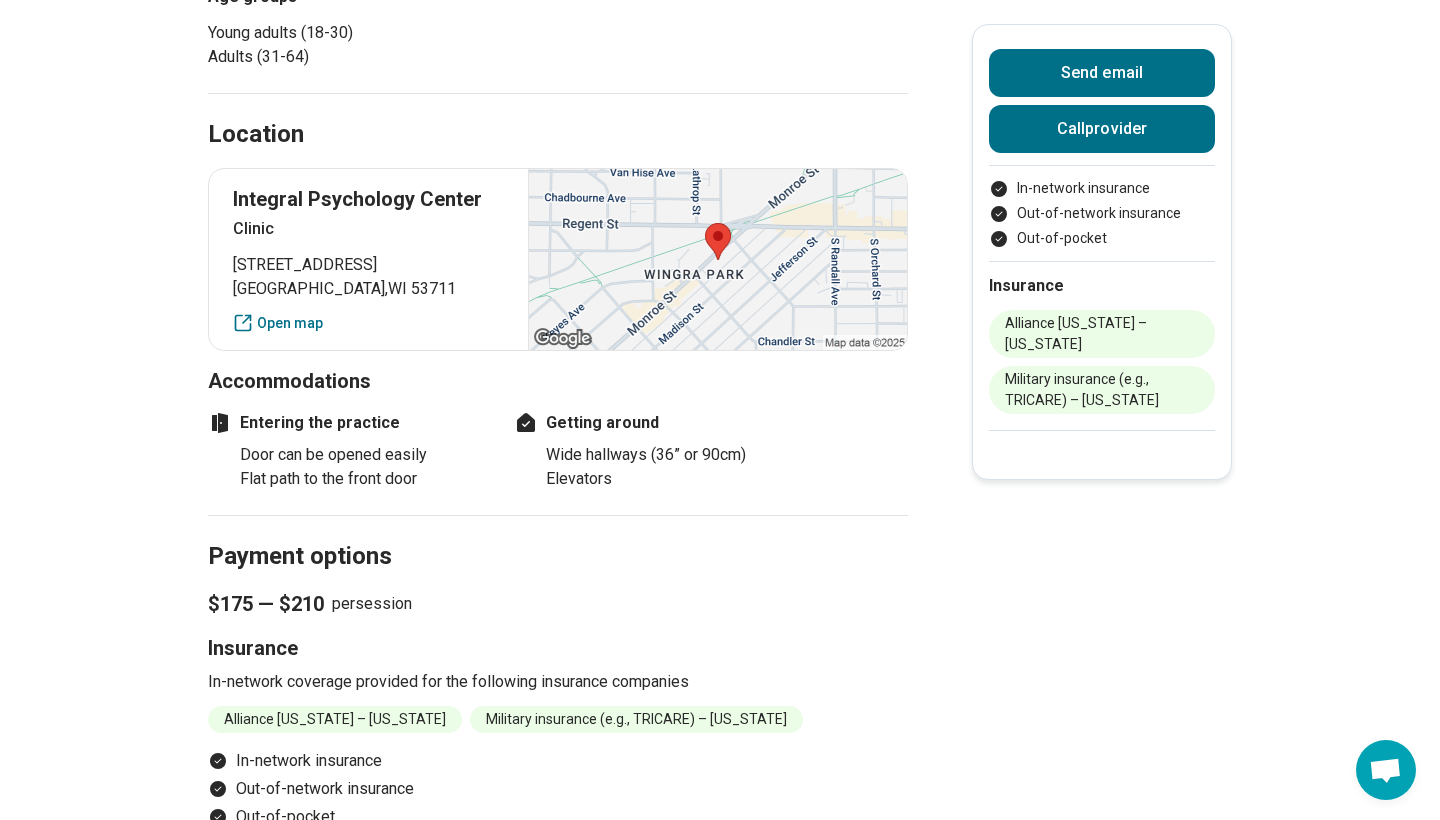click on "Alliance [US_STATE] – [US_STATE]" at bounding box center (335, 719) 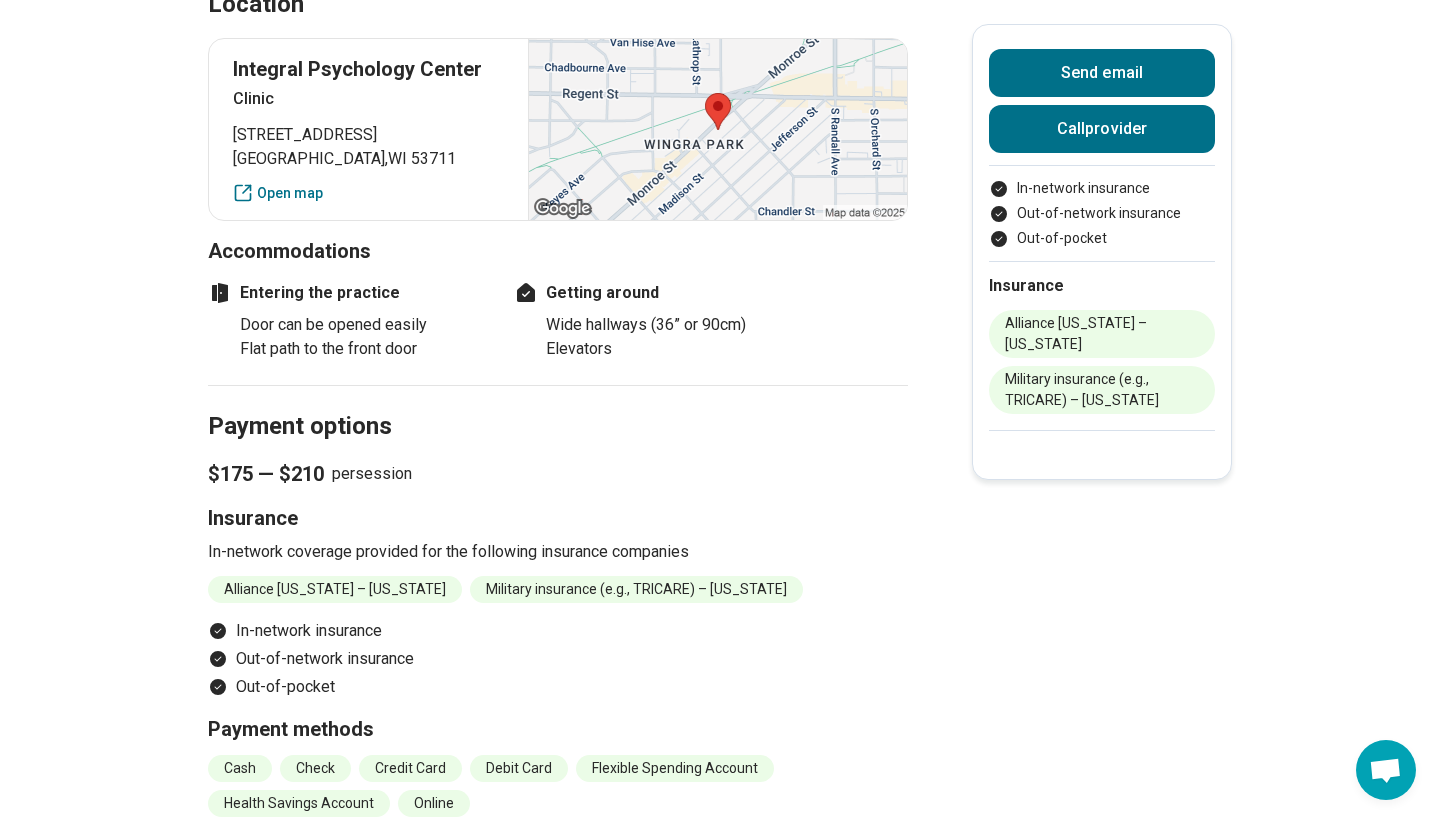 scroll, scrollTop: 1527, scrollLeft: 0, axis: vertical 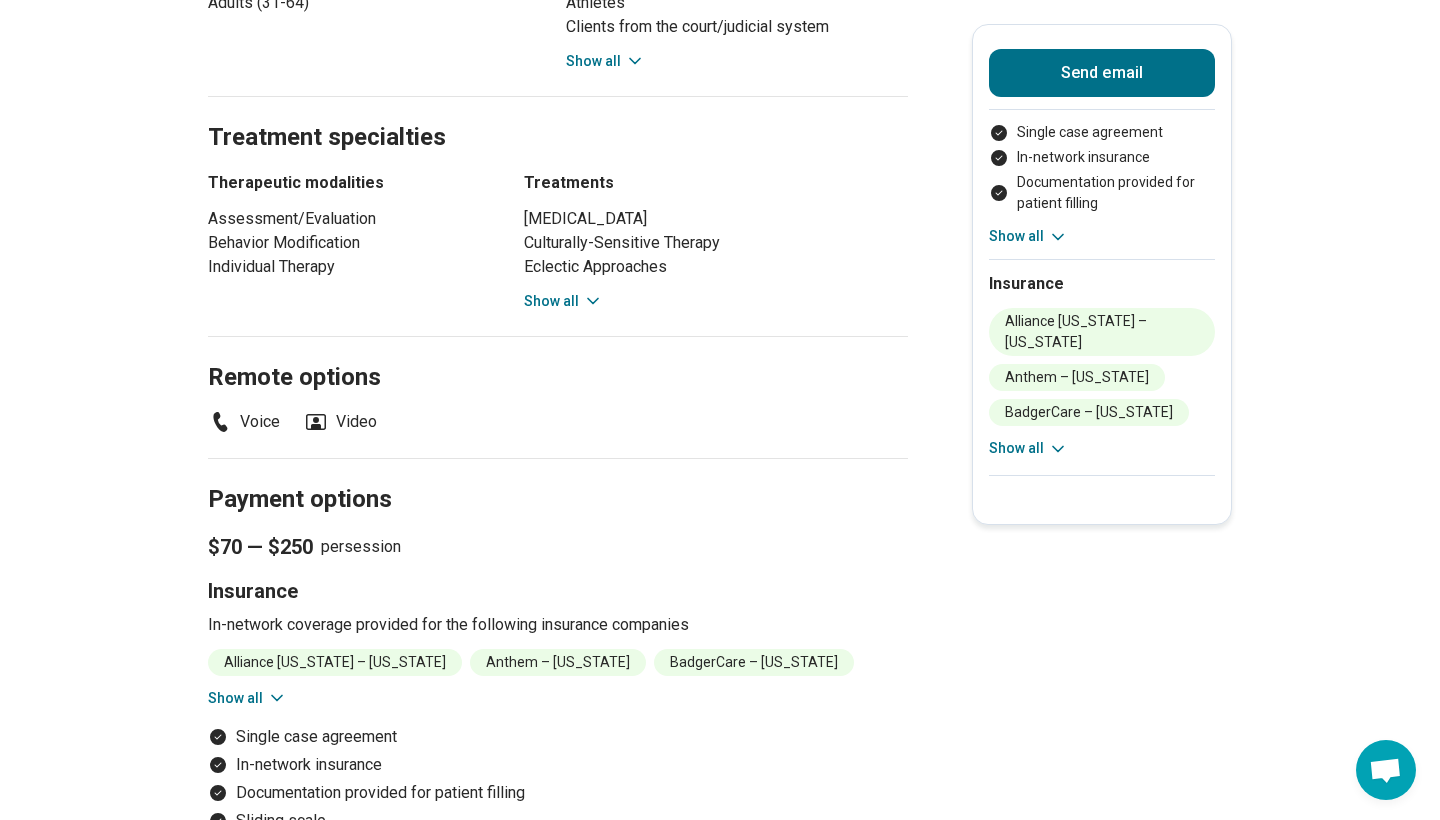 click 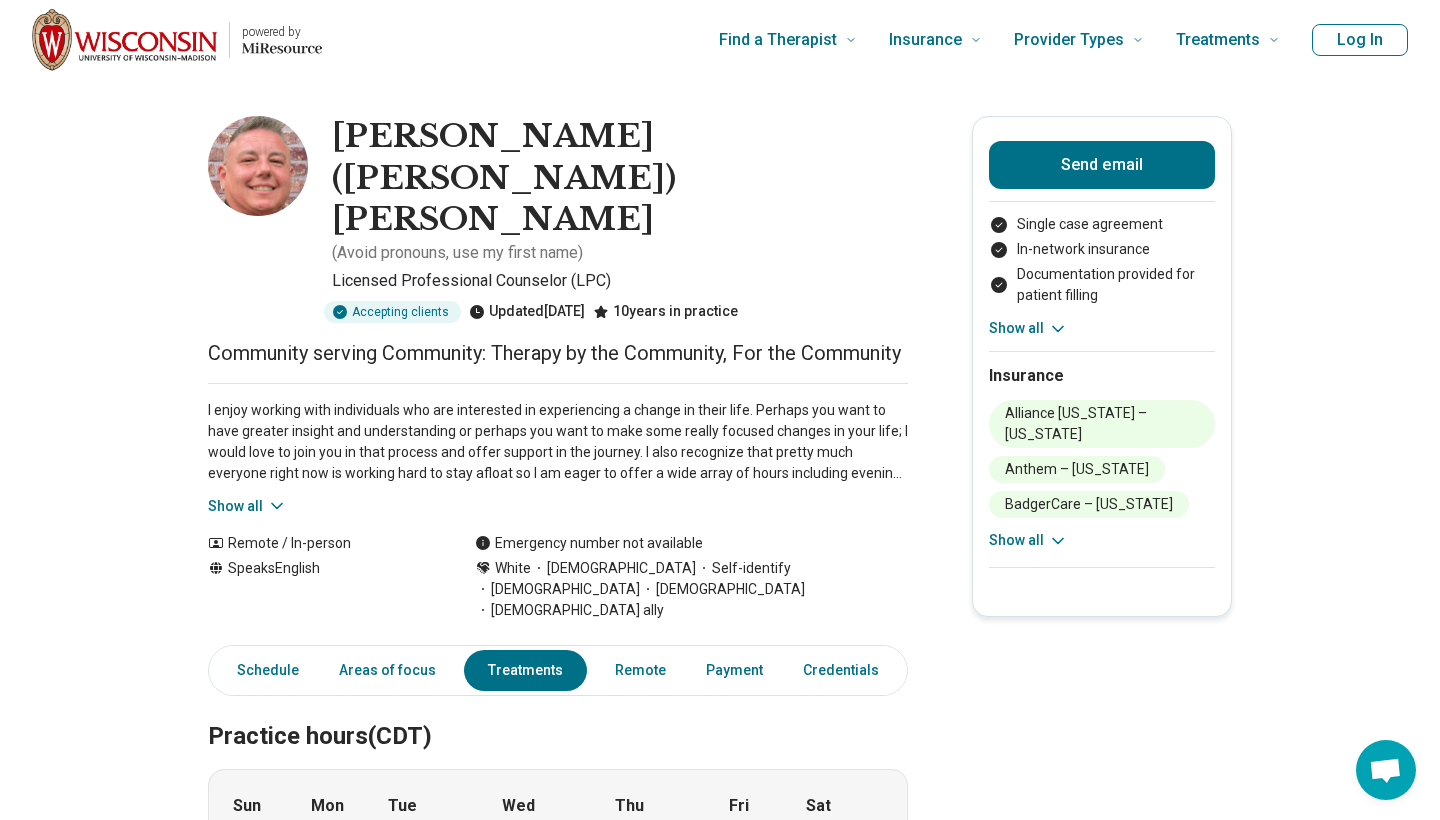 scroll, scrollTop: 0, scrollLeft: 0, axis: both 